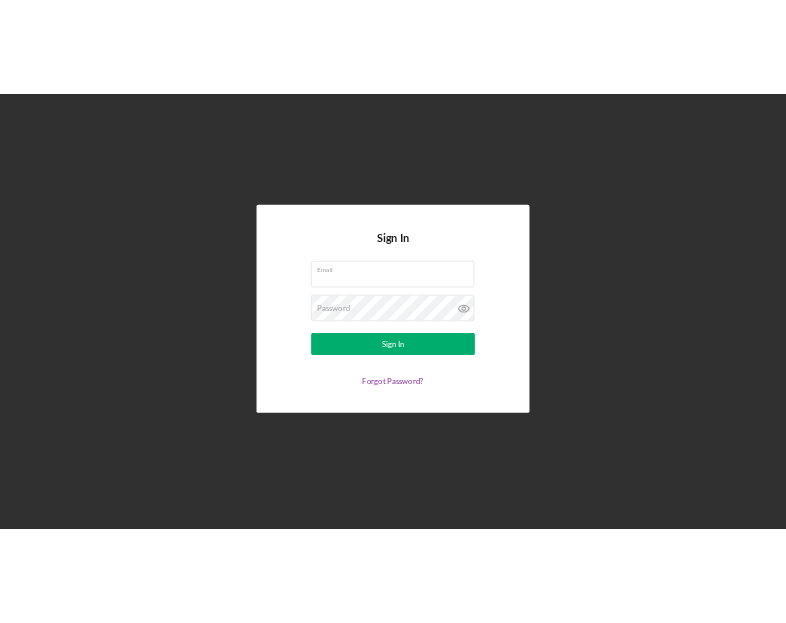 scroll, scrollTop: 0, scrollLeft: 0, axis: both 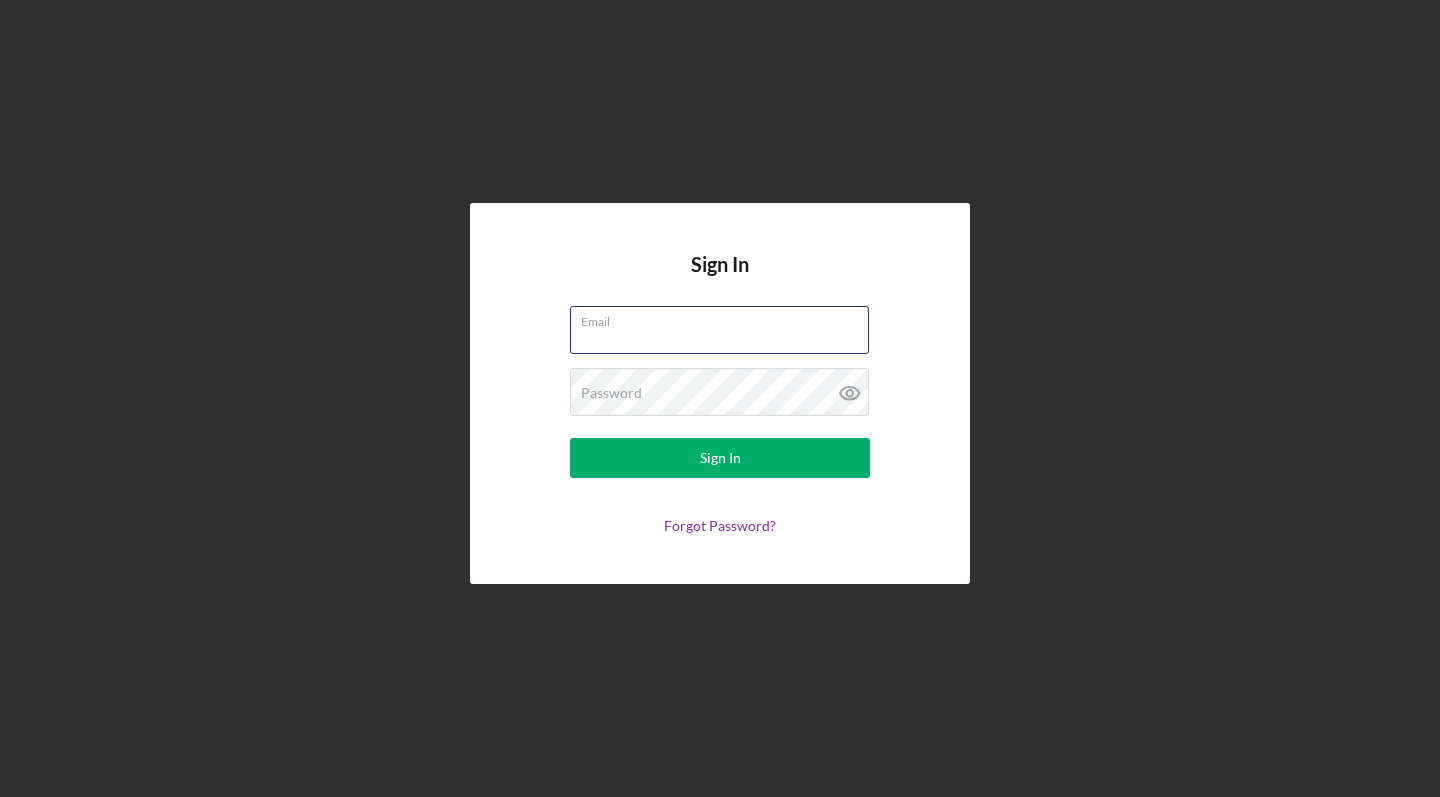 type on "[EMAIL]" 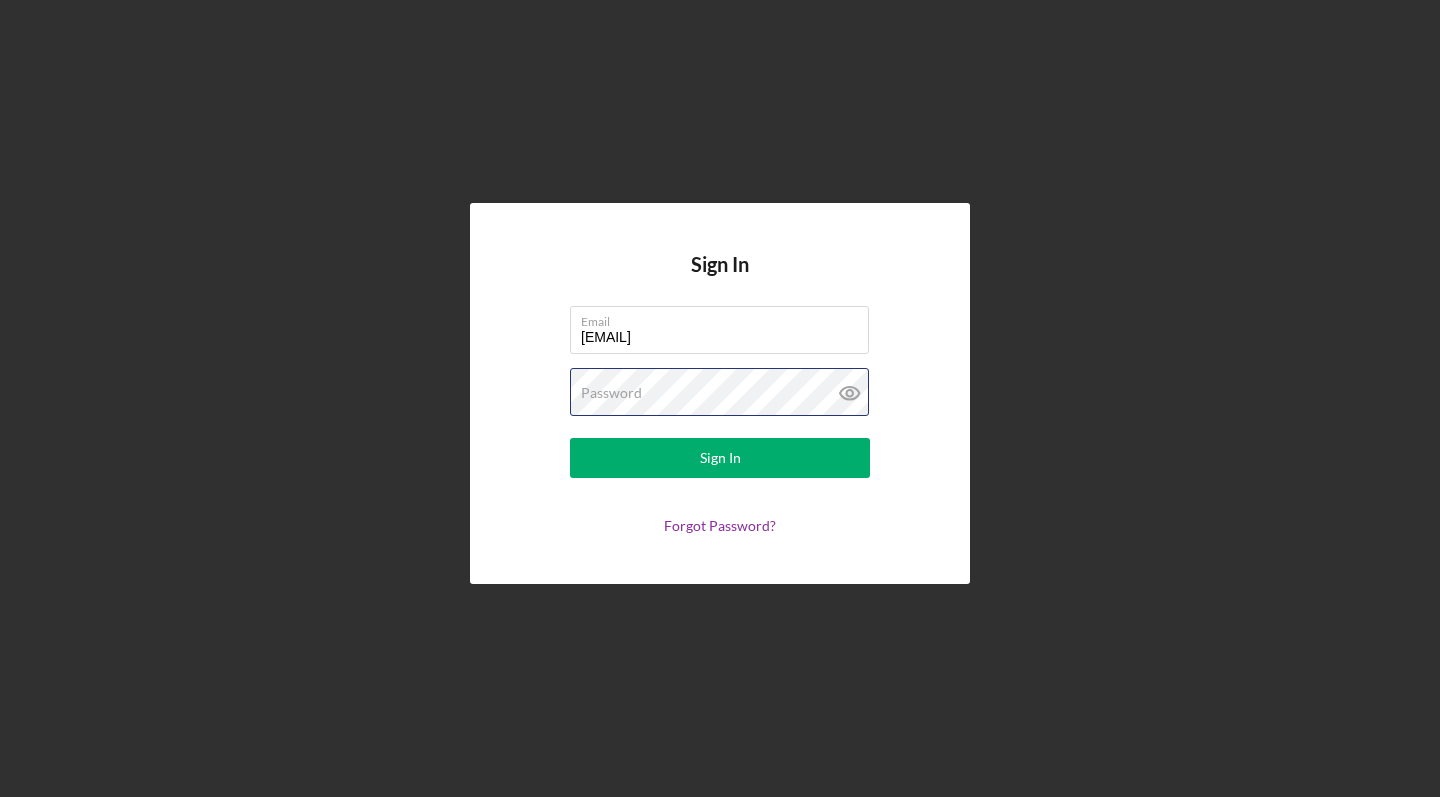 click on "Sign In" at bounding box center (720, 458) 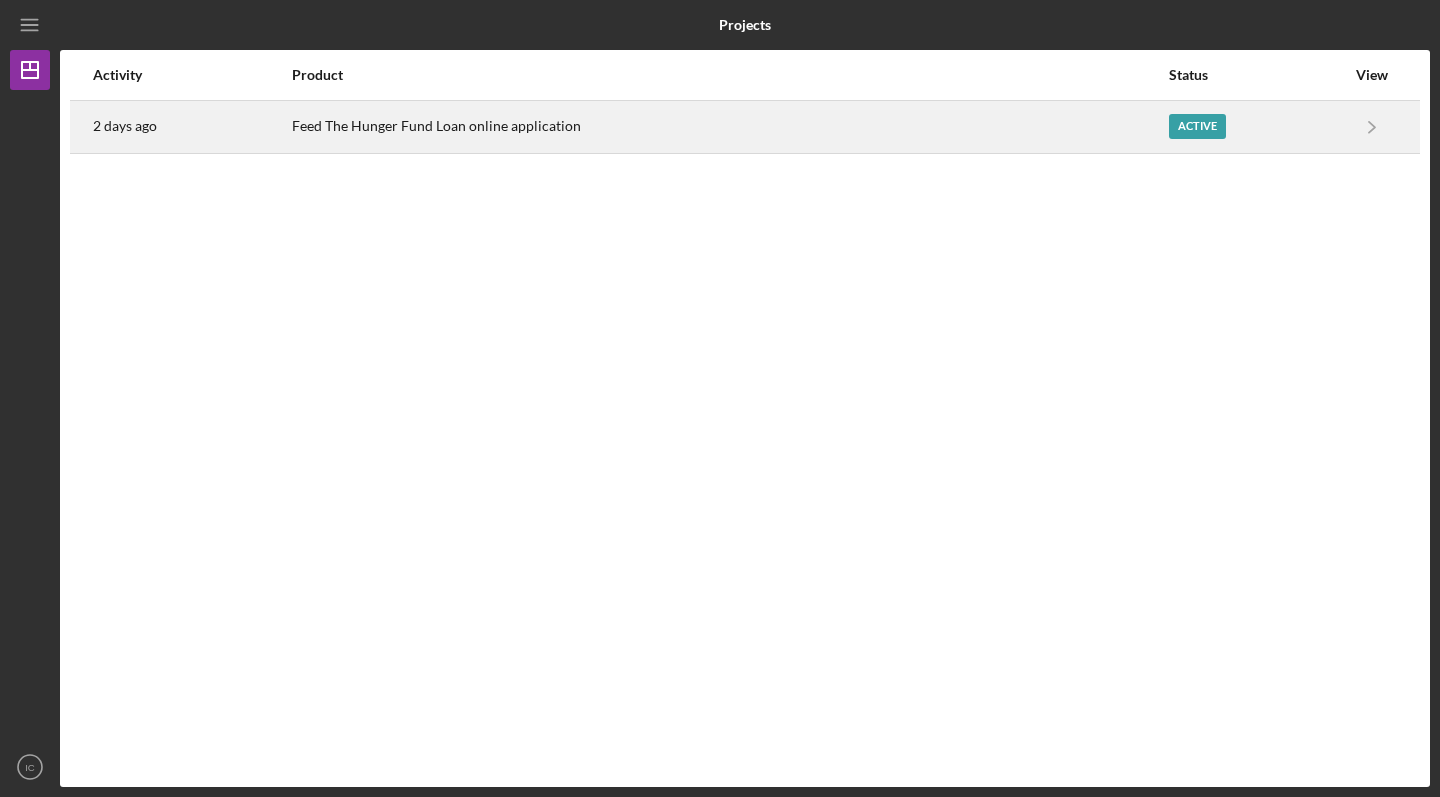 click on "Active" at bounding box center [1197, 126] 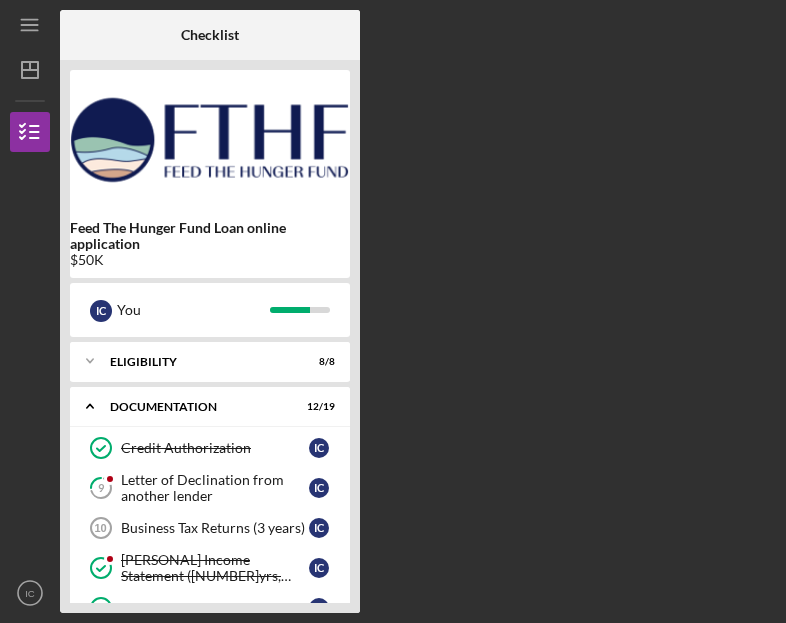 click on "Checklist Feed The Hunger Fund Loan online application $50K I C You Icon/Expander Eligibility 8 / 8 Icon/Expander Documentation 12 / 19 Credit Authorization Credit Authorization I C 9 Letter of Declination from another lender I C Business Tax Returns (3 years) 10 Business Tax Returns (3 years) I C Business Income Statement (2yrs, including year-to-date) Business Income Statement (2yrs, including year-to-date) I C Business Balance Sheet Business Balance Sheet I C 13 Personal Tax Returns (3yrs) I C Household Budget  Household Budget  I C Debt Schedule Debt Schedule I C 16 Personal Financial Statement I C Business Plan Business Plan I C Management Resume Management Resume I C Letter of Attestation: Use of funds and environmental compliance Letter of Attestation: Use of funds and environmental compliance I C Letter of Attestation: Non-duplication of funds Letter of Attestation: Non-duplication of funds I C Right to Financial Privacy Act of 1978 and Acknowledgement I C Personal Bank Statement (3mo) I C I C 24 I C" at bounding box center (418, 311) 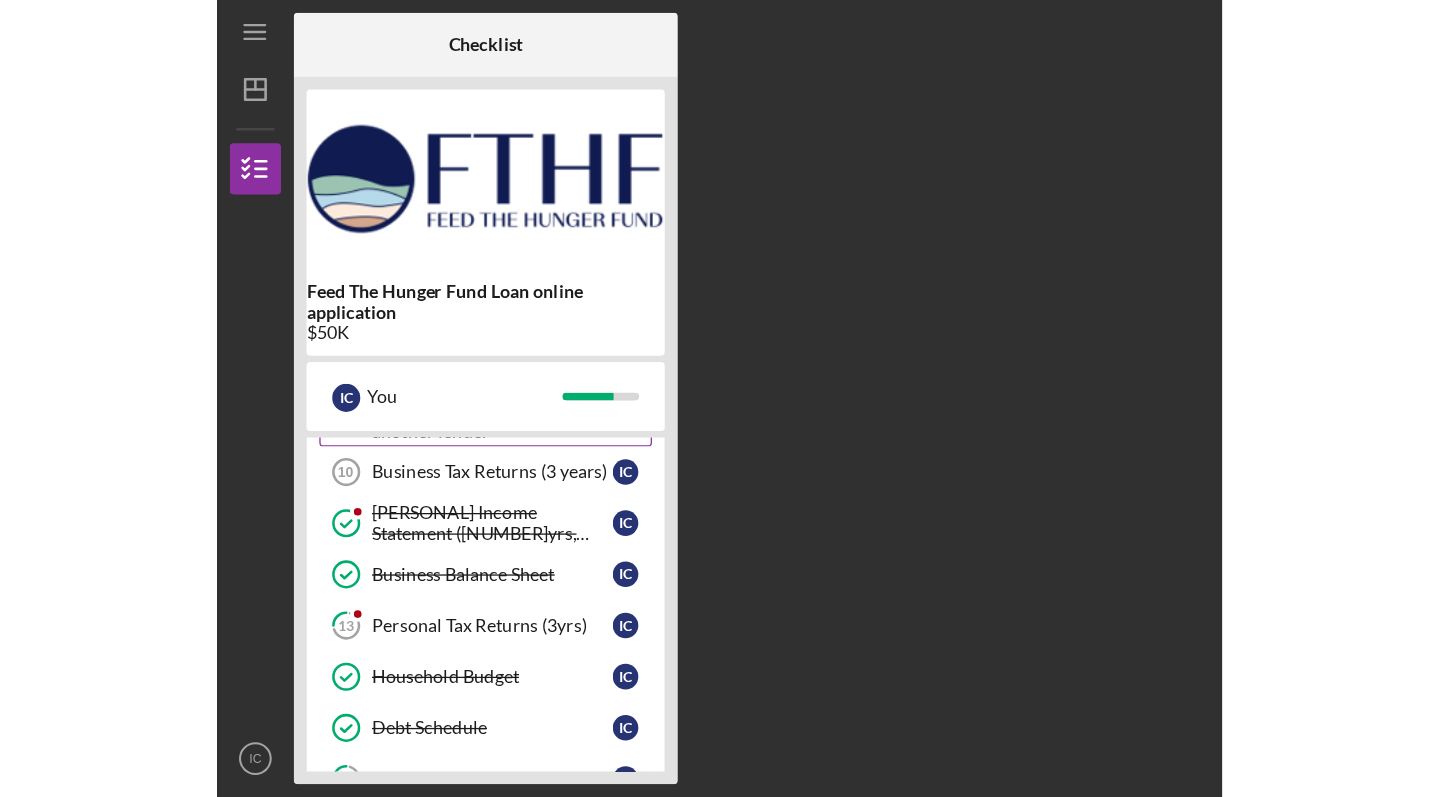 scroll, scrollTop: 162, scrollLeft: 0, axis: vertical 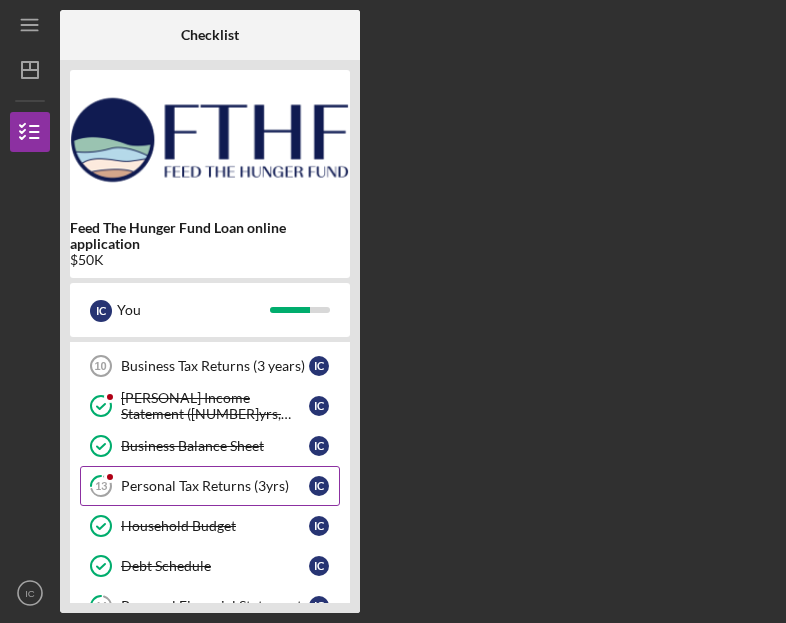 click on "13 Personal Tax Returns (3yrs) I C" at bounding box center (210, 486) 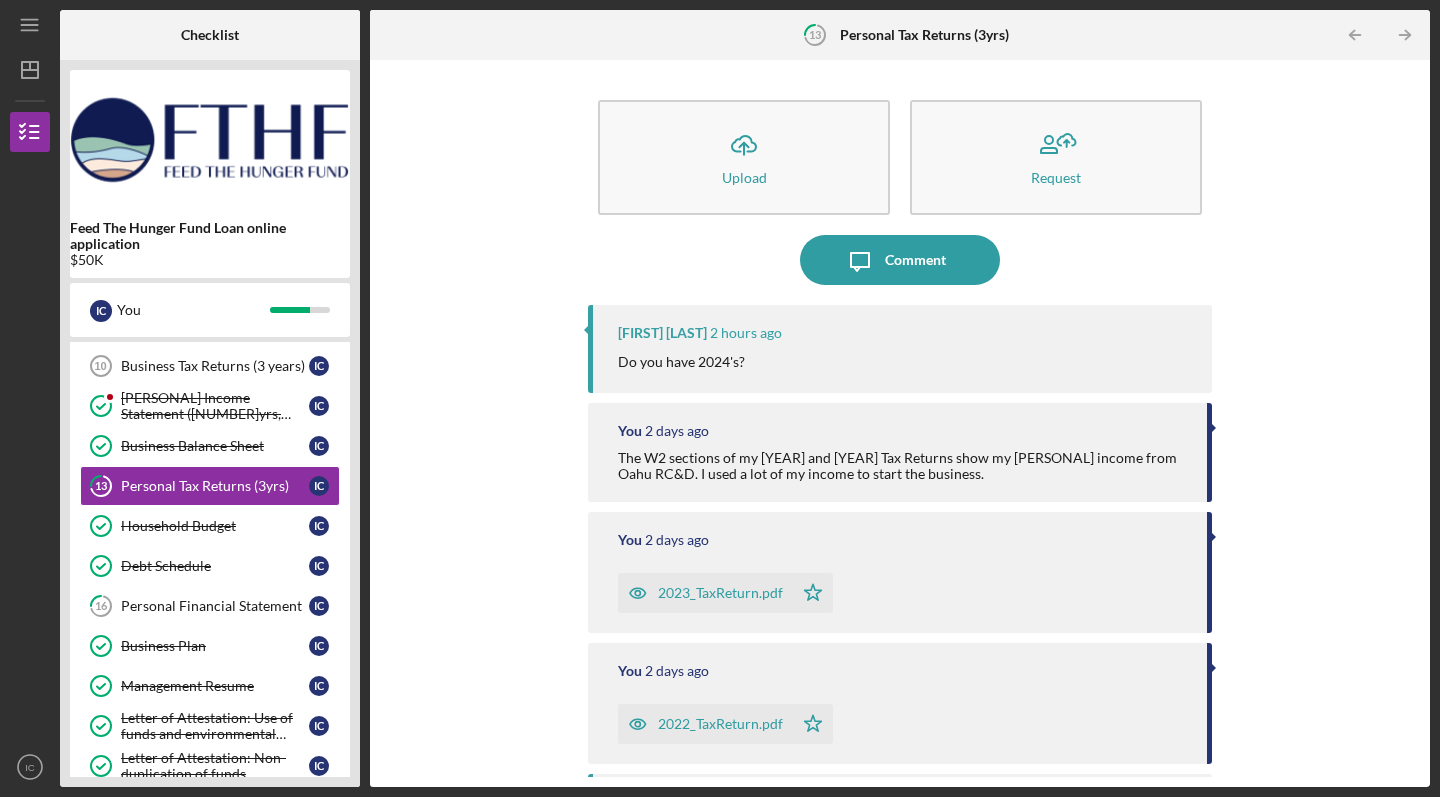 click on "Do you have [YEAR]'s?" at bounding box center [905, 362] 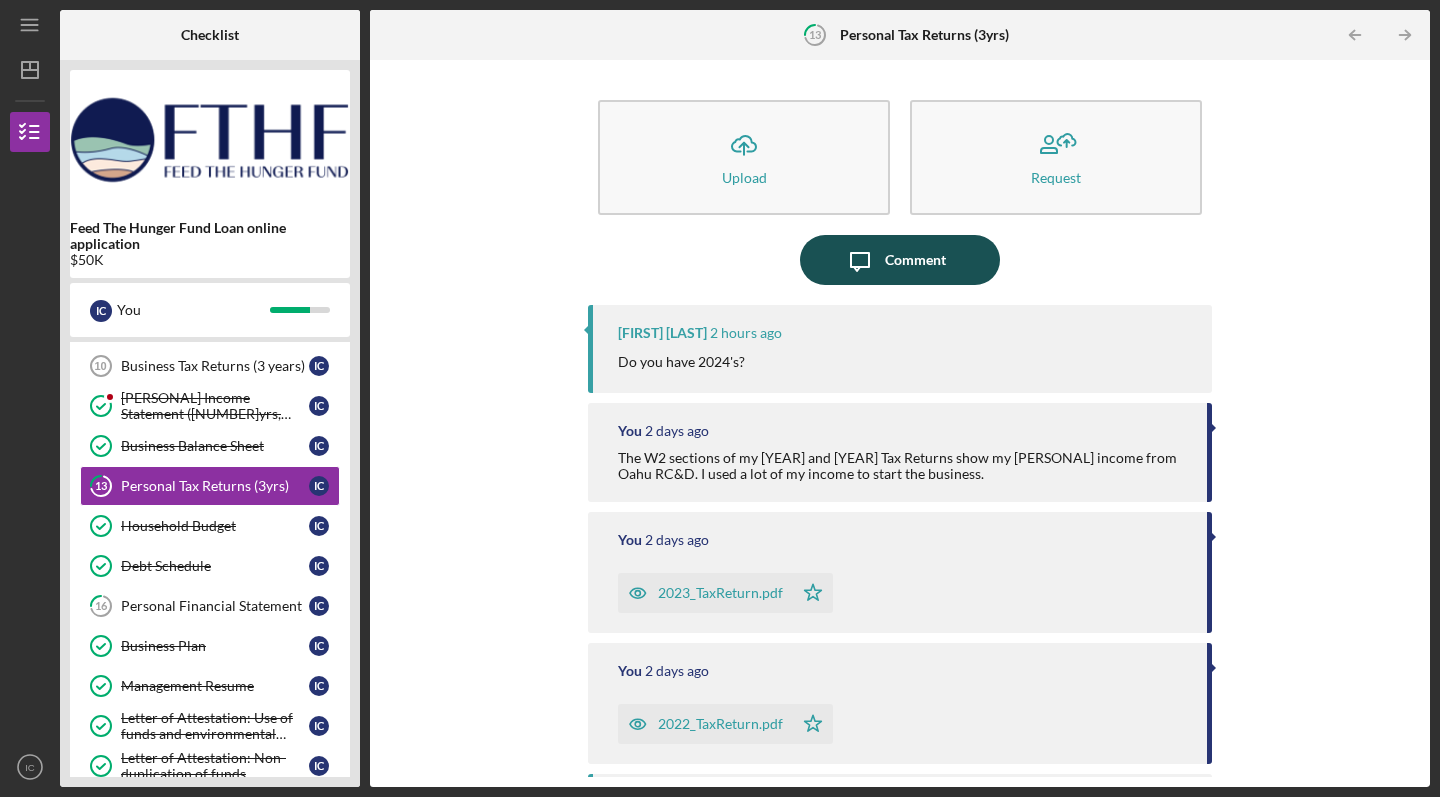 click on "Comment" at bounding box center [915, 260] 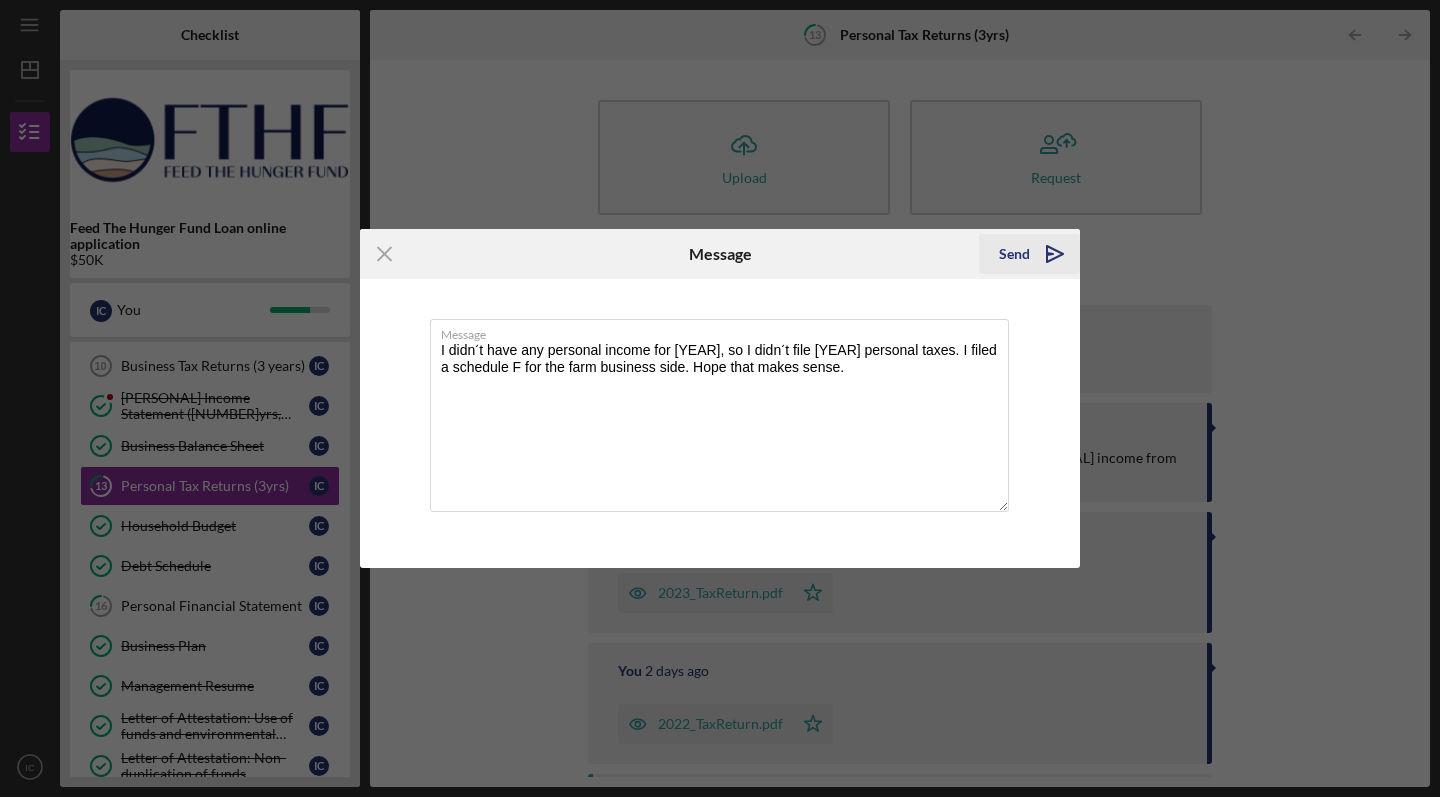 type on "I didnʻt have any personal income for [YEAR], so I didnʻt file [YEAR] personal taxes. I filed a schedule F for the farm business side. Hope that makes sense." 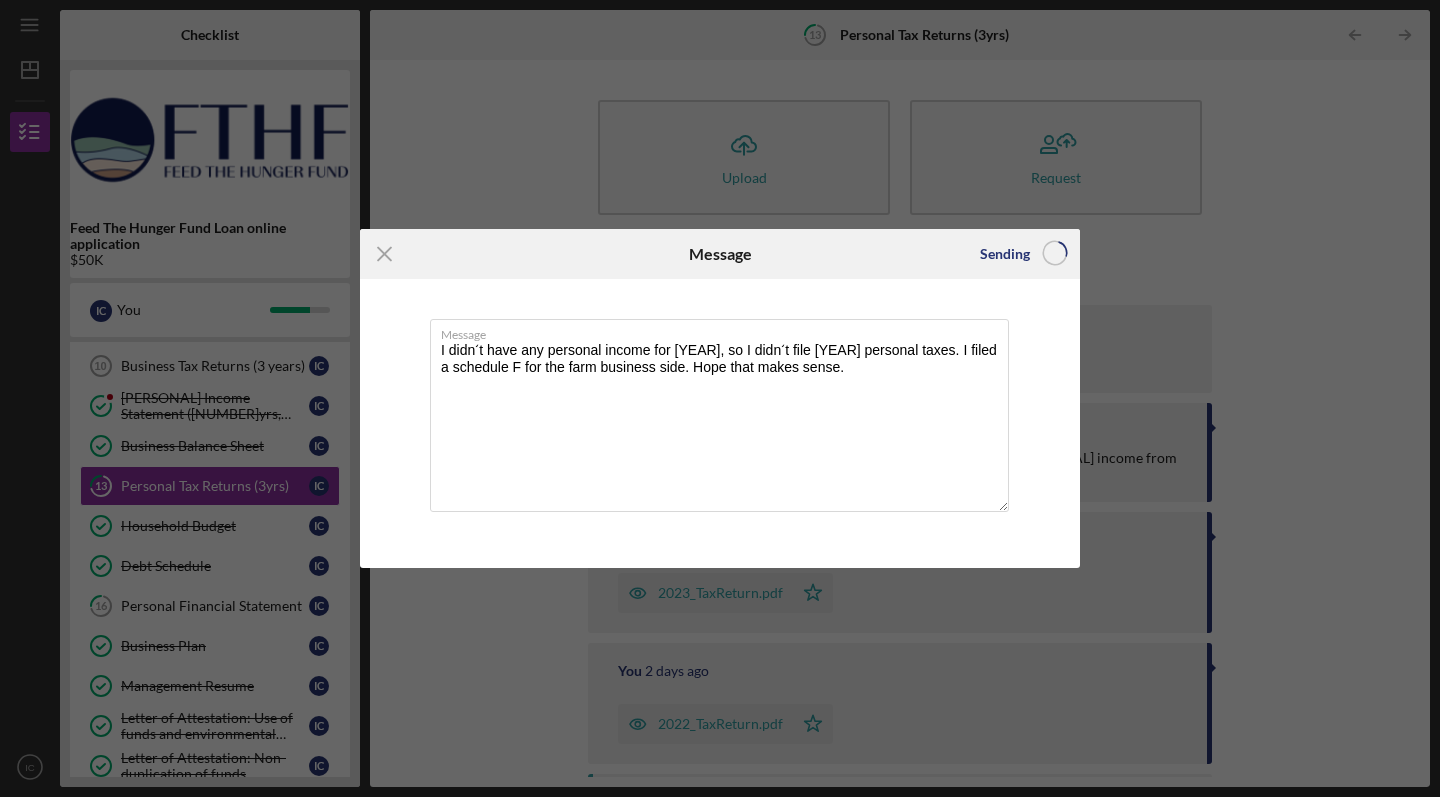 type 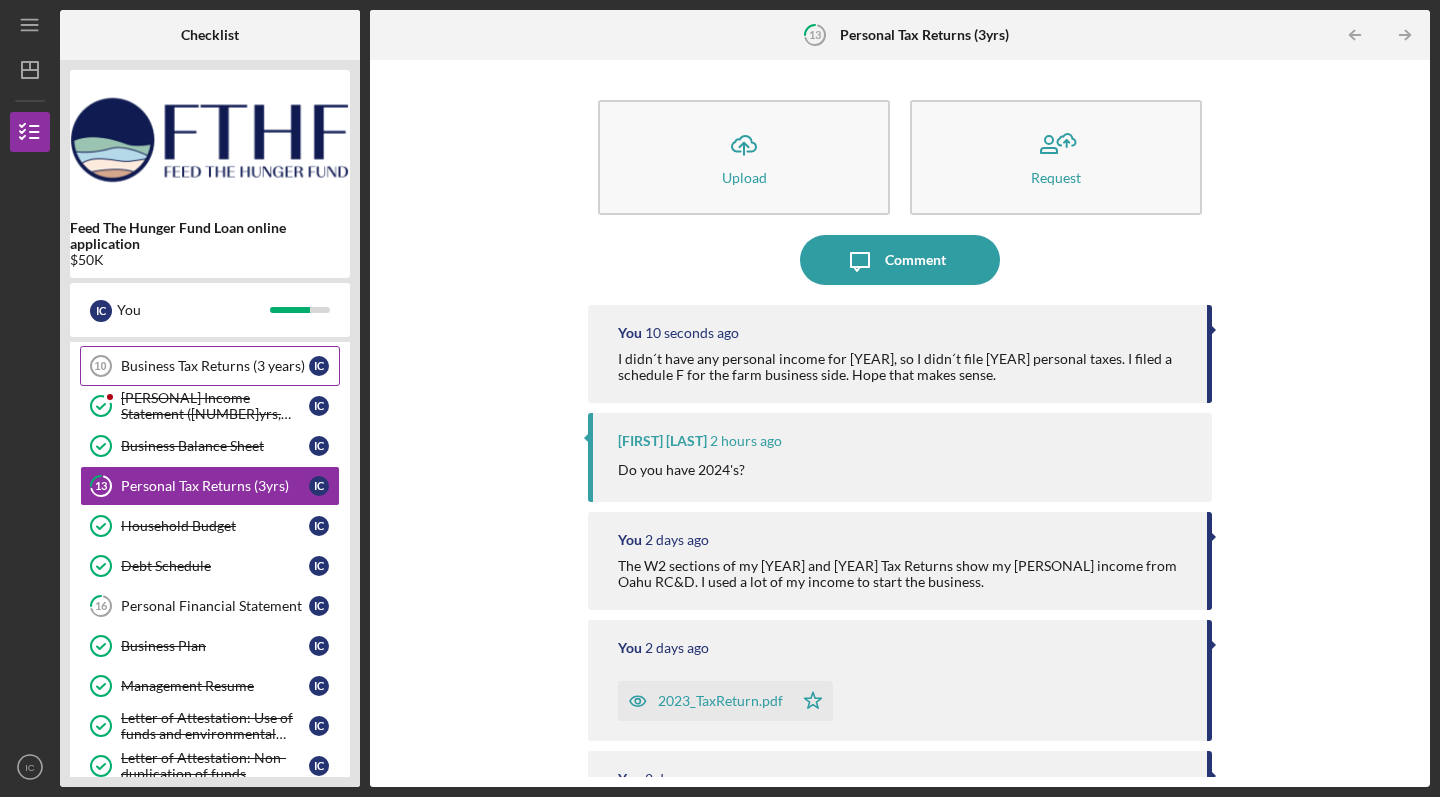 scroll, scrollTop: 0, scrollLeft: 0, axis: both 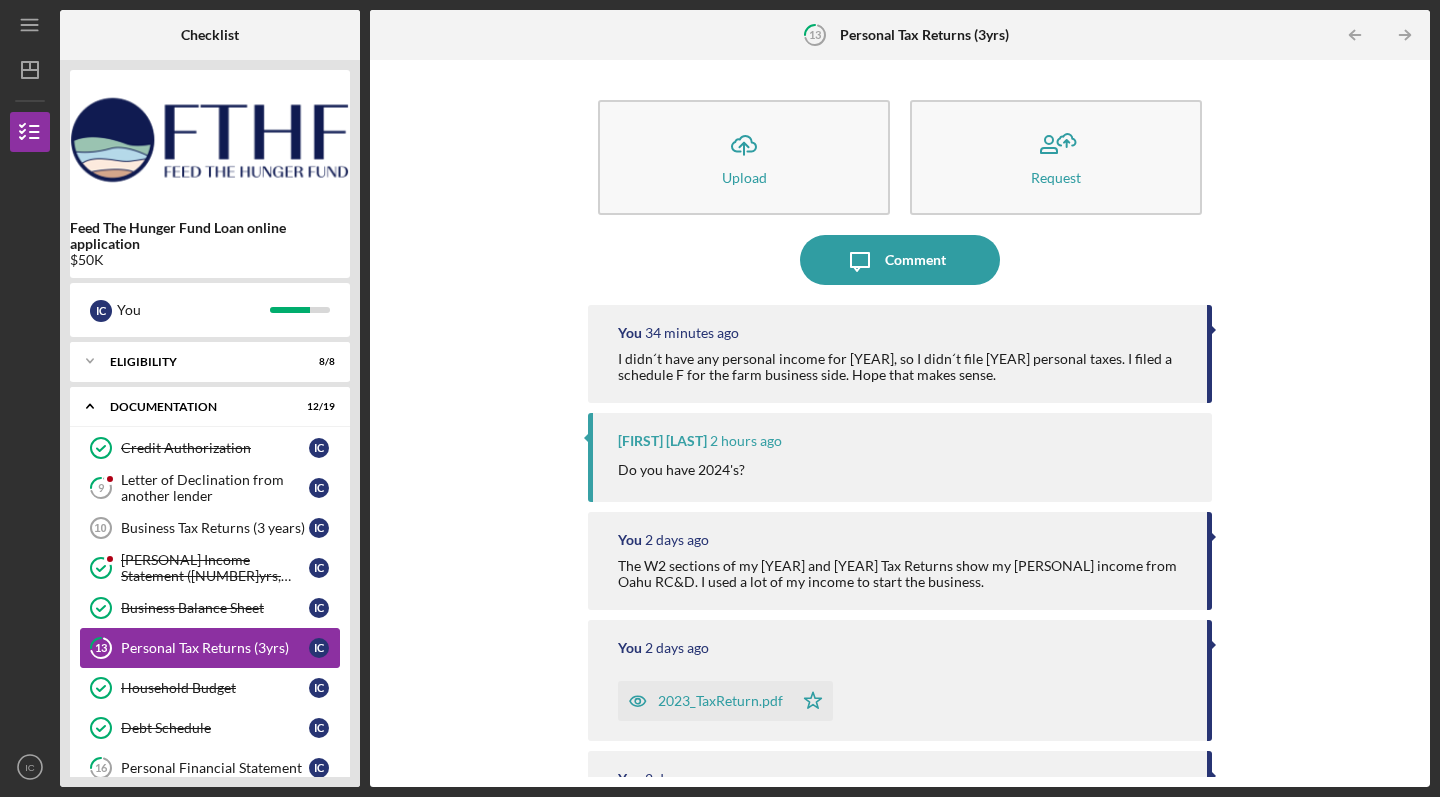 click on "Personal Tax Returns (3yrs)" at bounding box center [215, 648] 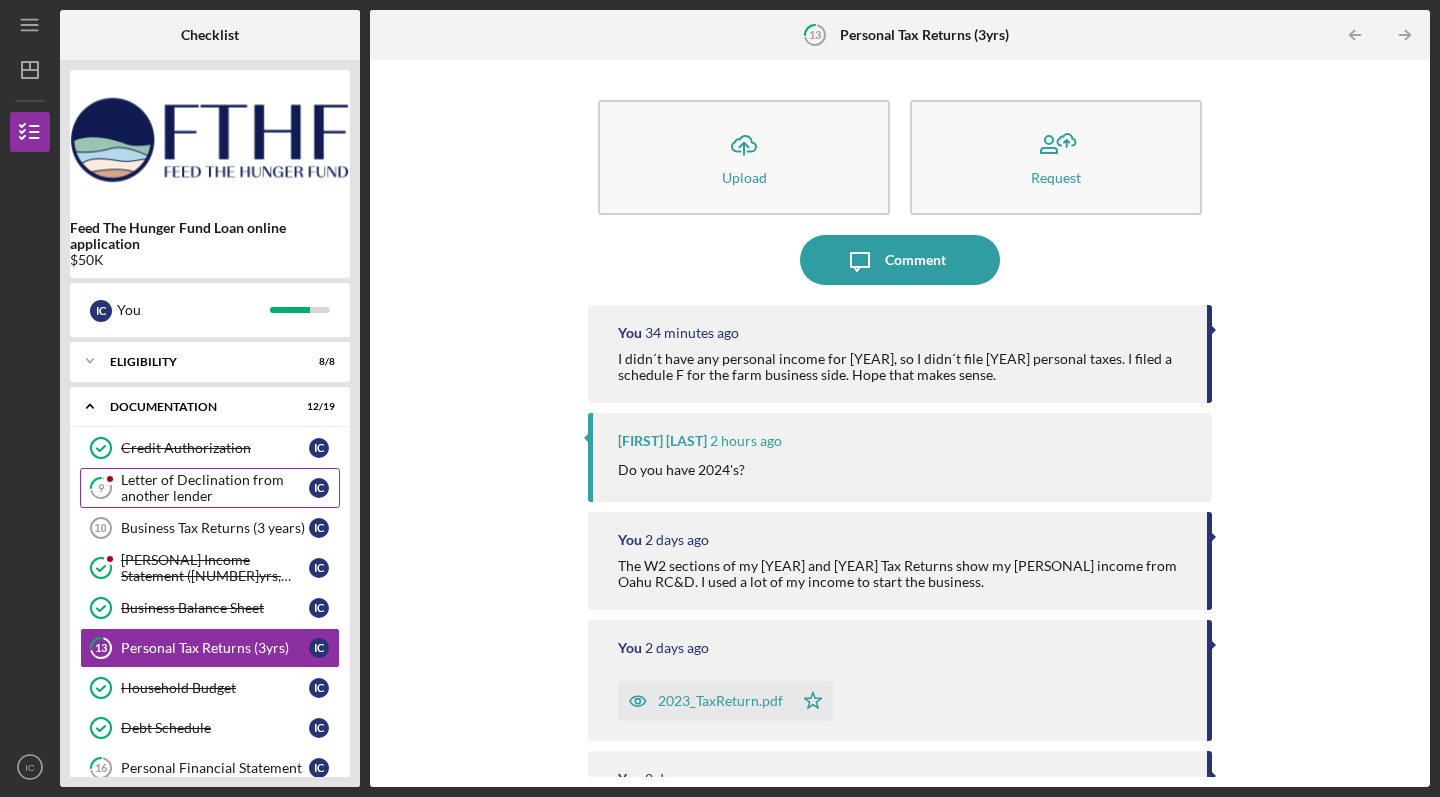 click on "Letter of Declination from another lender" at bounding box center (215, 488) 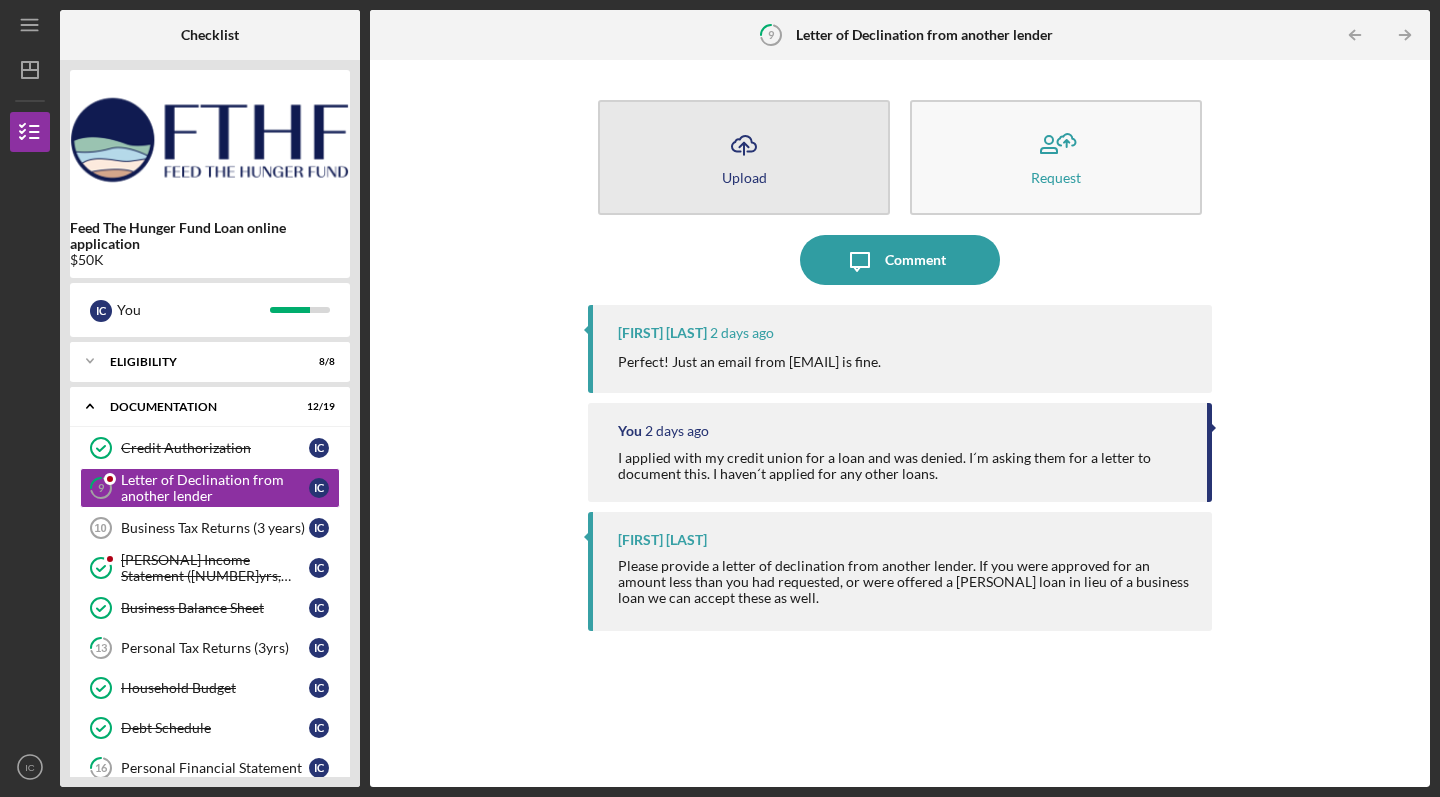click on "Icon/Upload" 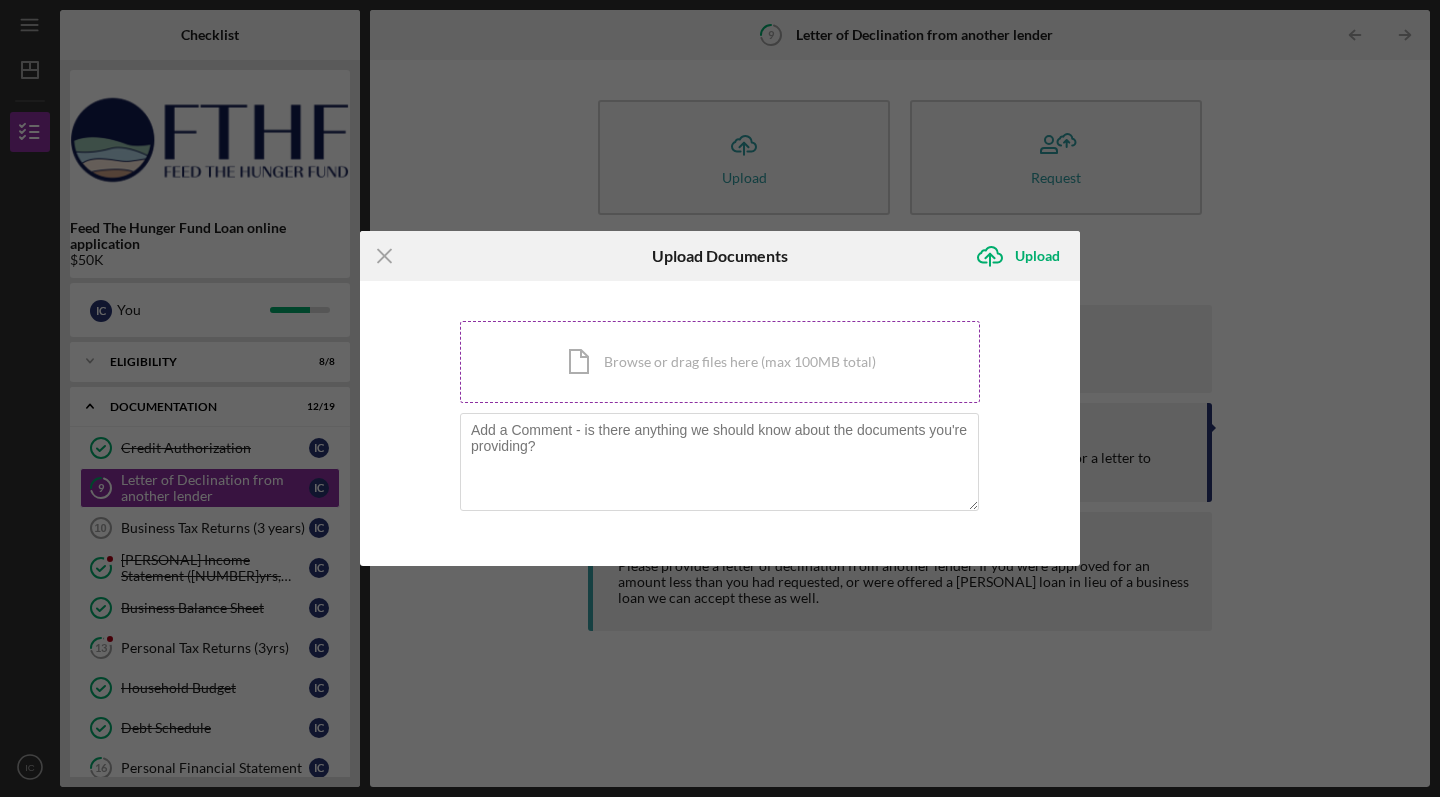 click on "Icon/Document Browse or drag files here (max 100MB total) Tap to choose files or take a photo" at bounding box center (720, 362) 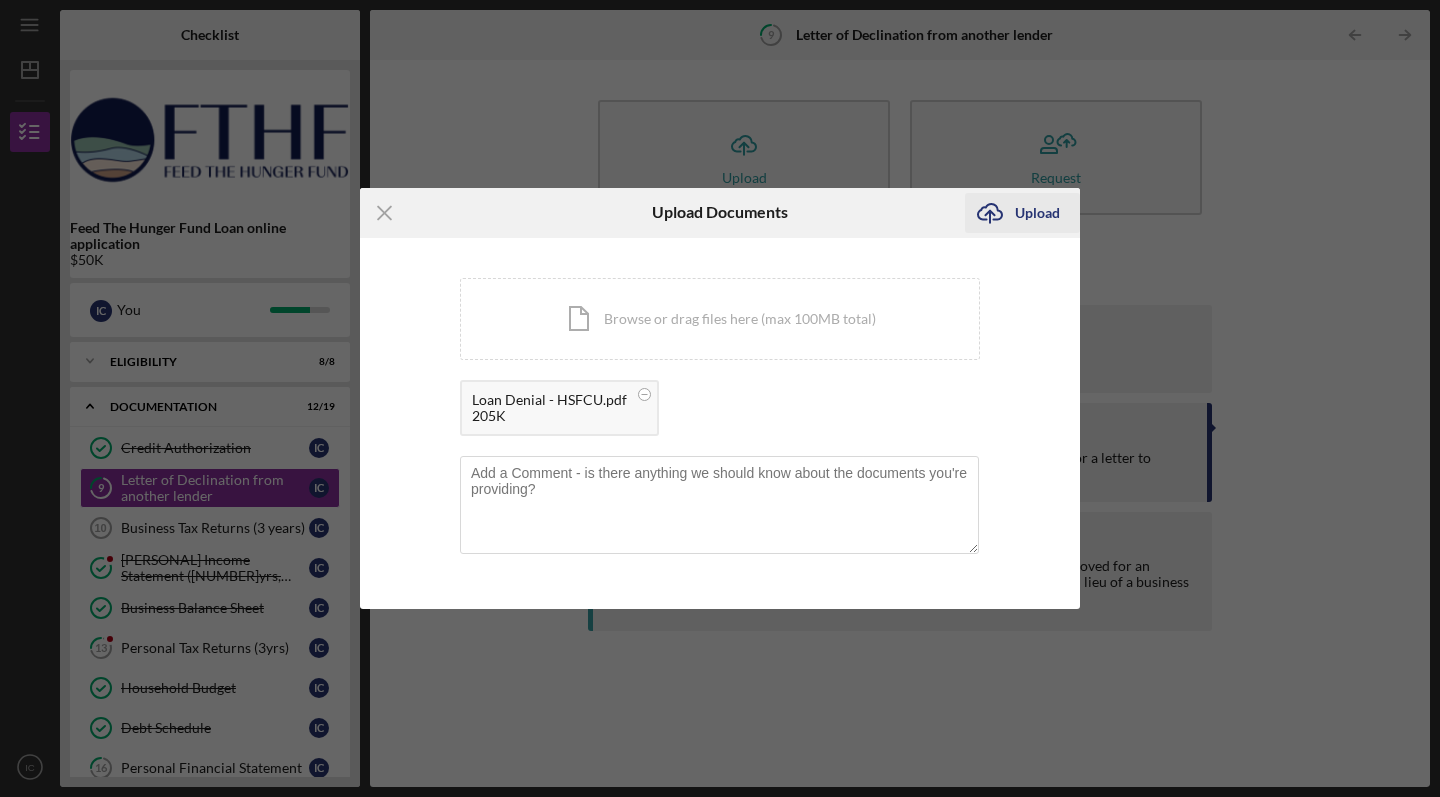 click on "Upload" at bounding box center (1037, 213) 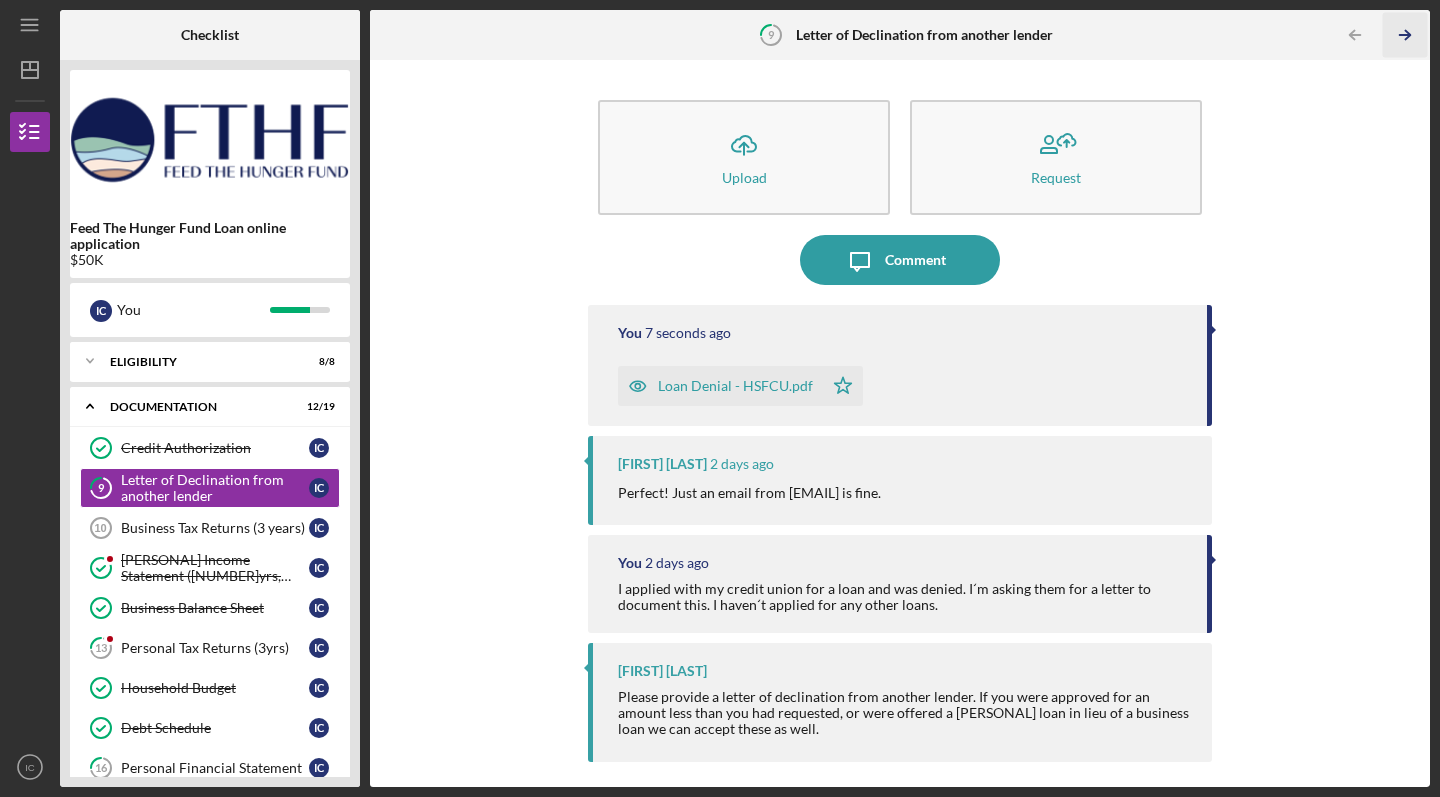 click on "Icon/Table Pagination Arrow" 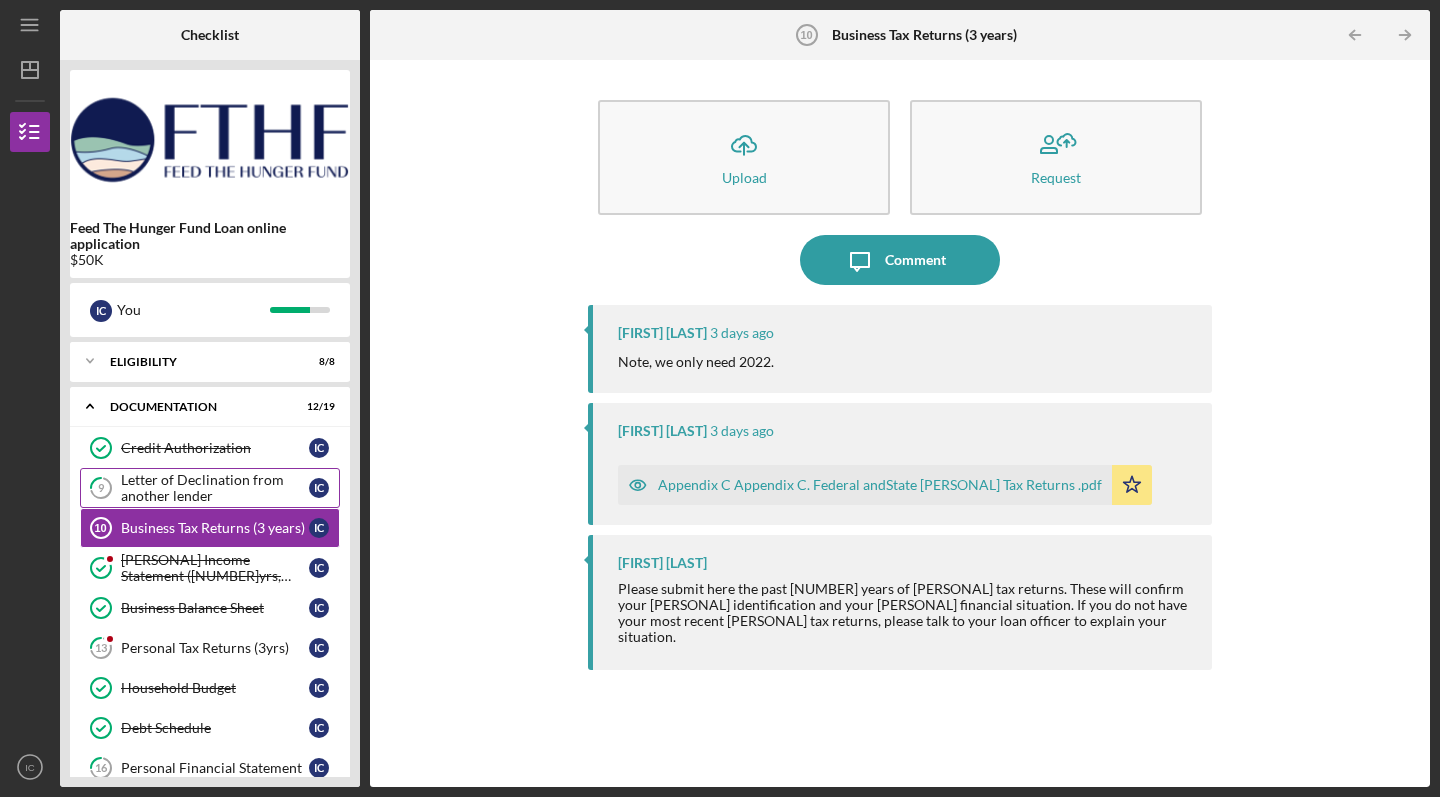 click on "Letter of Declination from another lender" at bounding box center (215, 488) 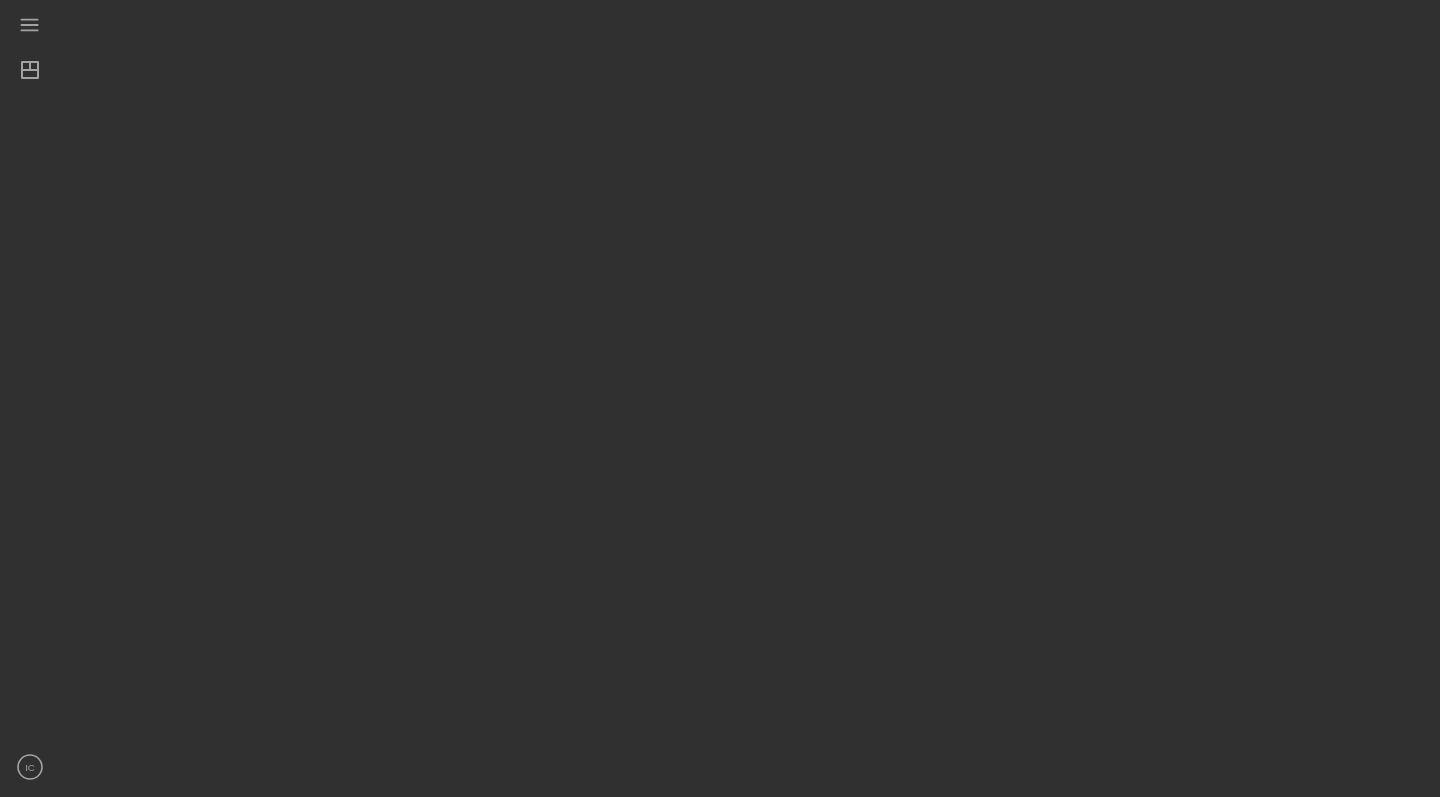 scroll, scrollTop: 0, scrollLeft: 0, axis: both 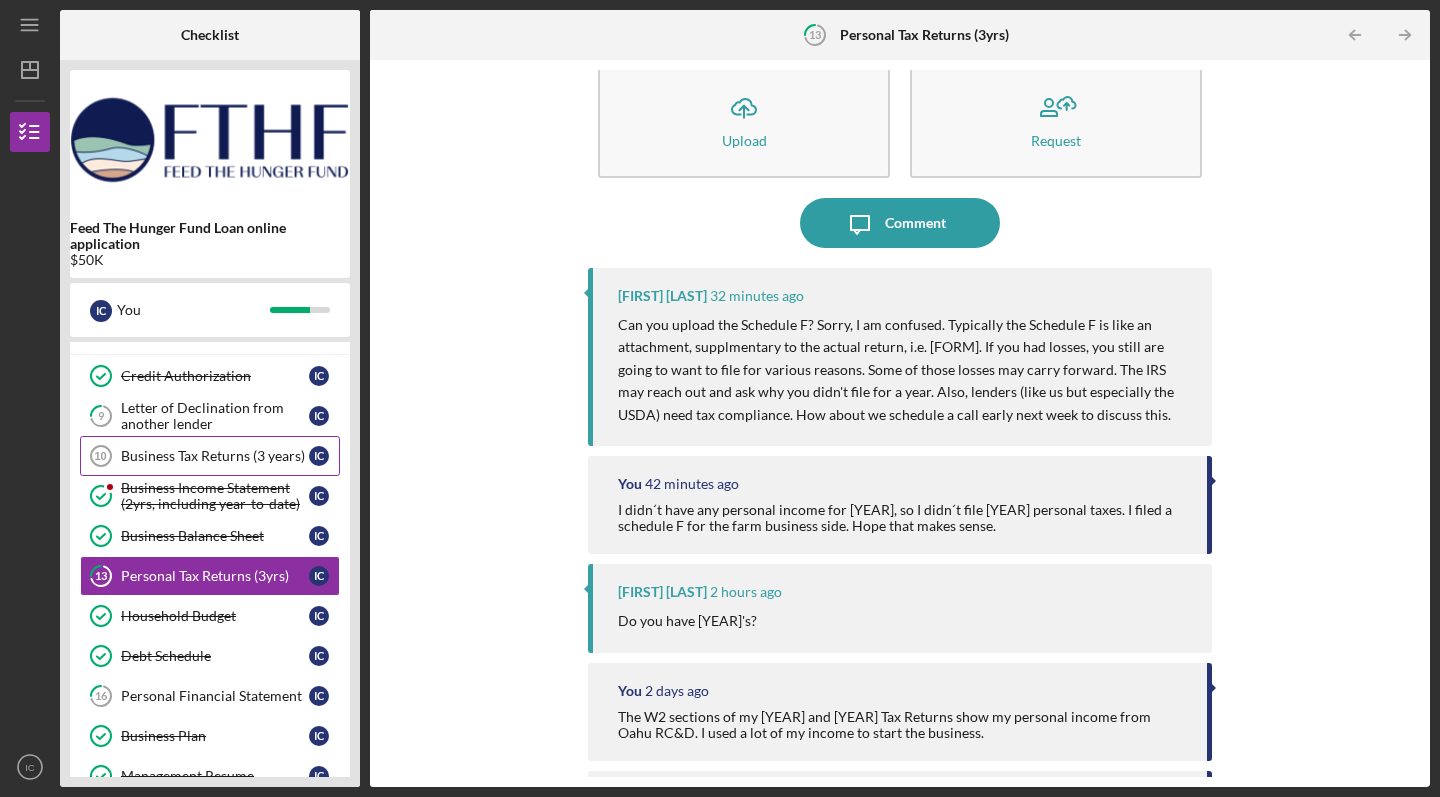 click on "Business Tax Returns ([YEAR] years) 10 Business Tax Returns ([YEAR] years) I C" at bounding box center (210, 456) 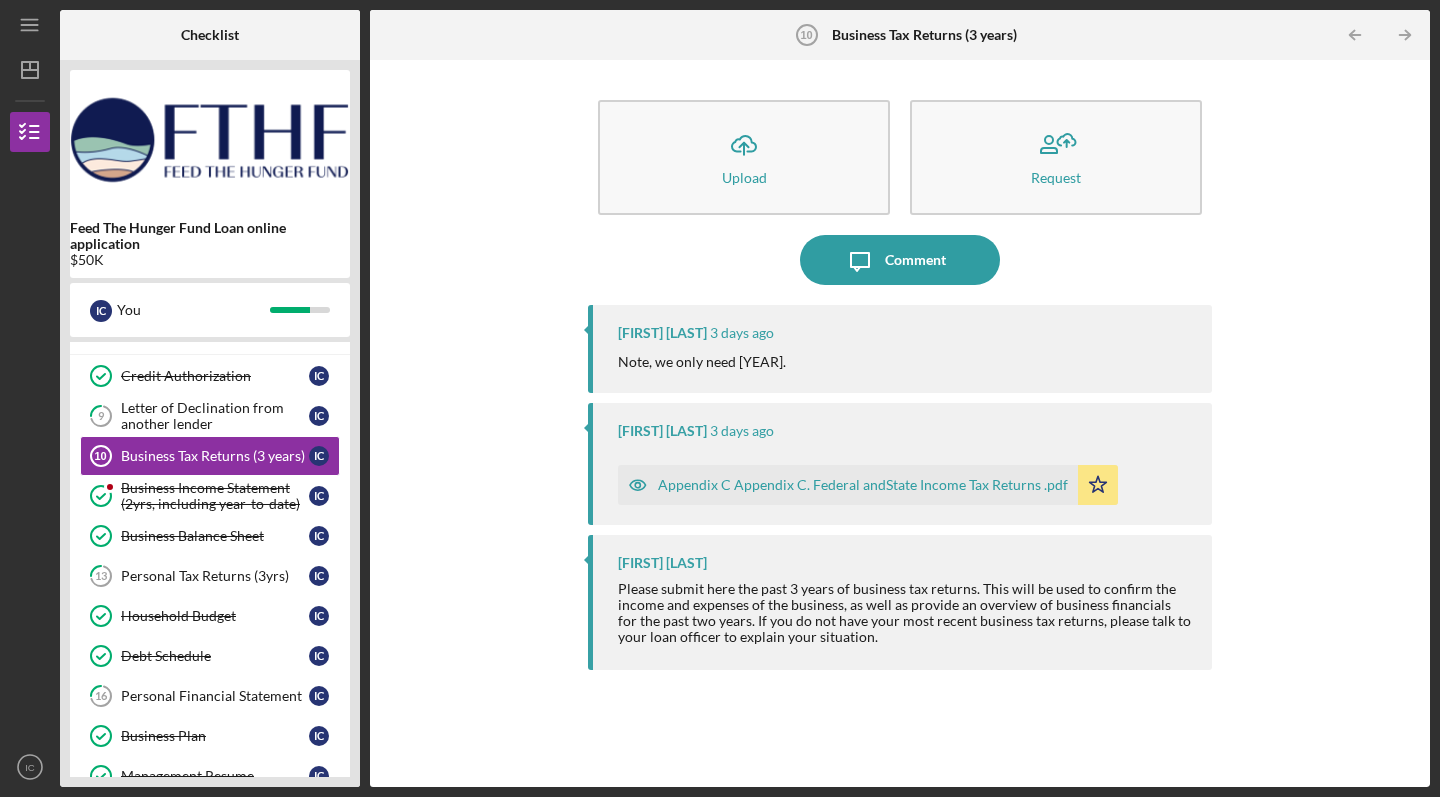 click on "Appendix C Appendix C. Federal andState Income Tax Returns .pdf" at bounding box center [863, 485] 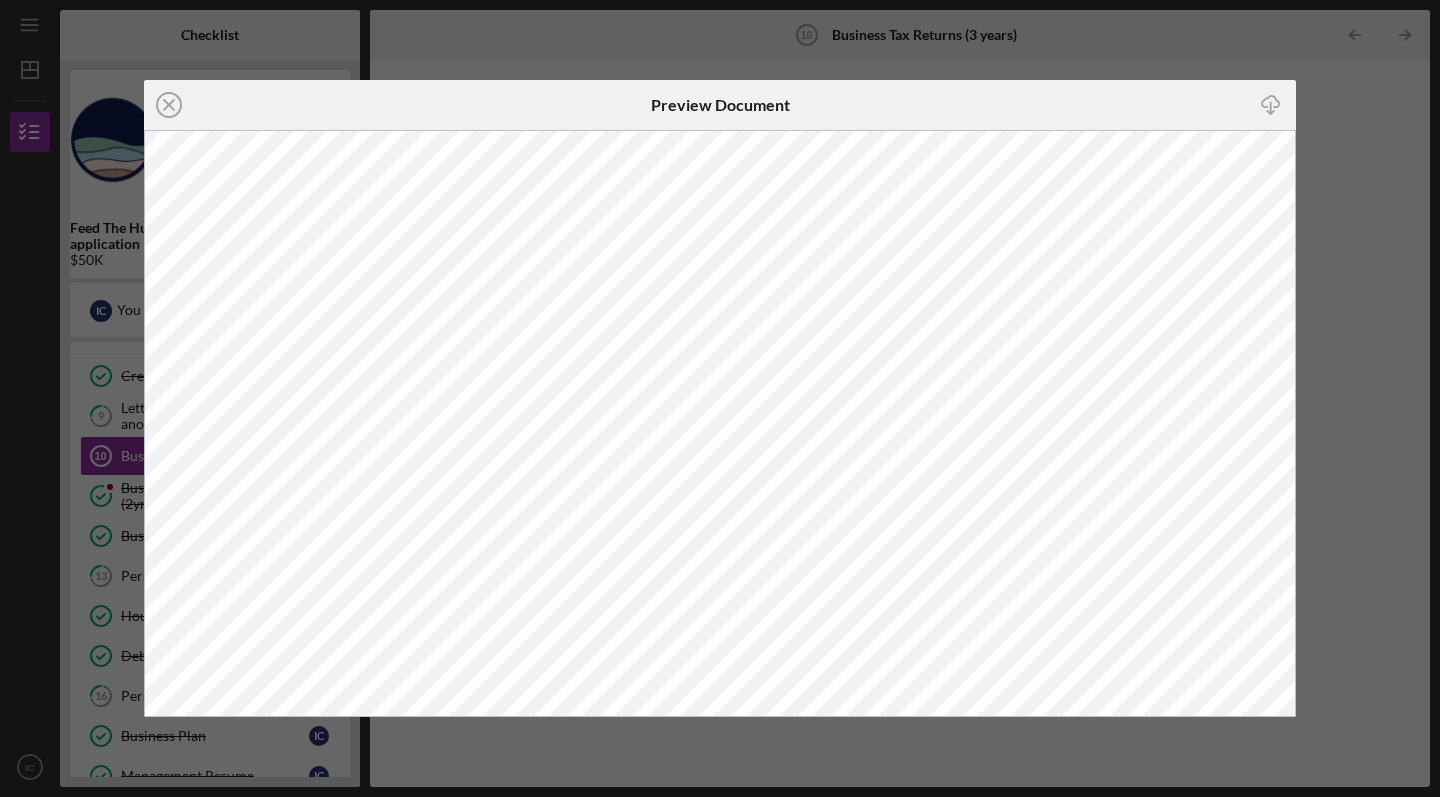 click 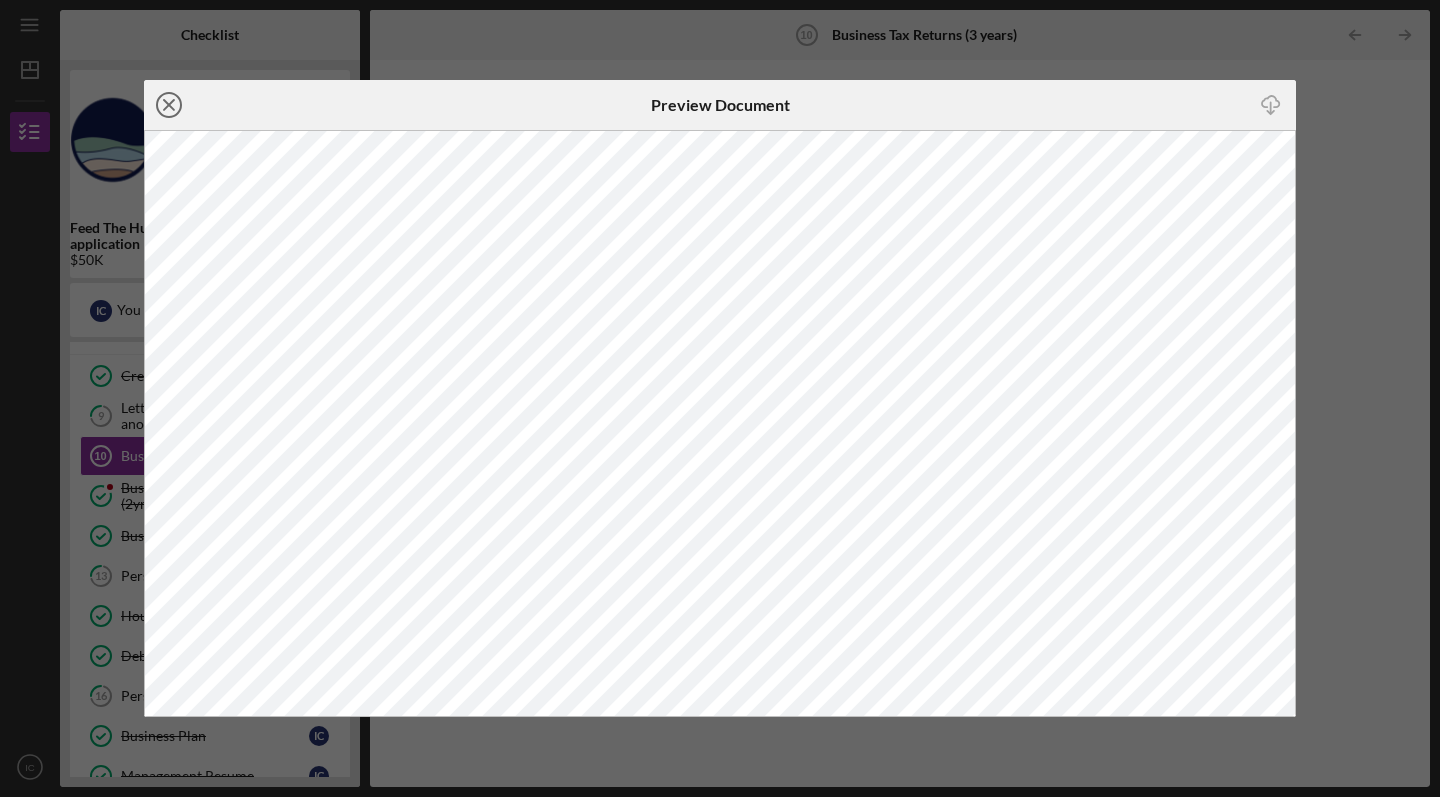 click 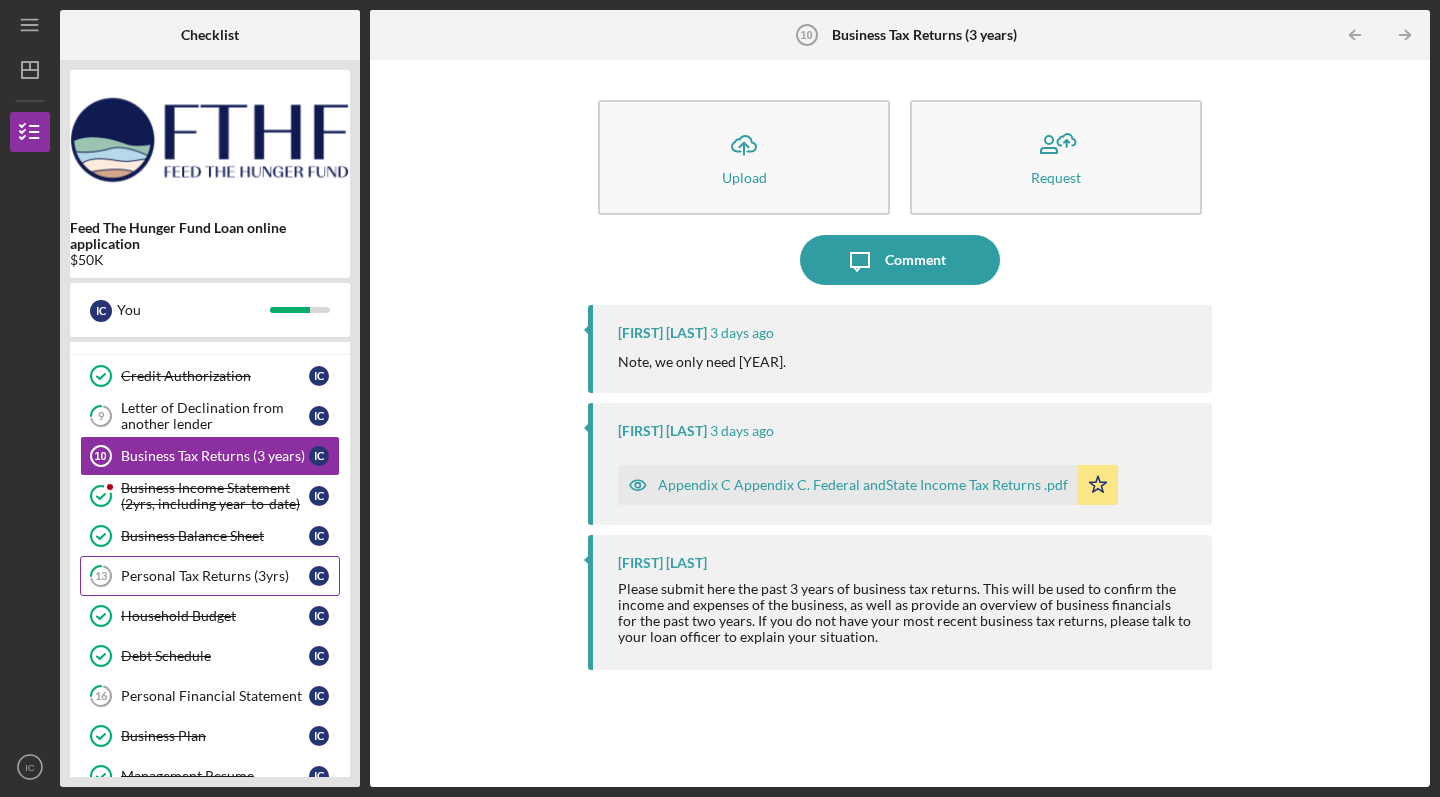 click on "Personal Tax Returns (3yrs)" at bounding box center (215, 576) 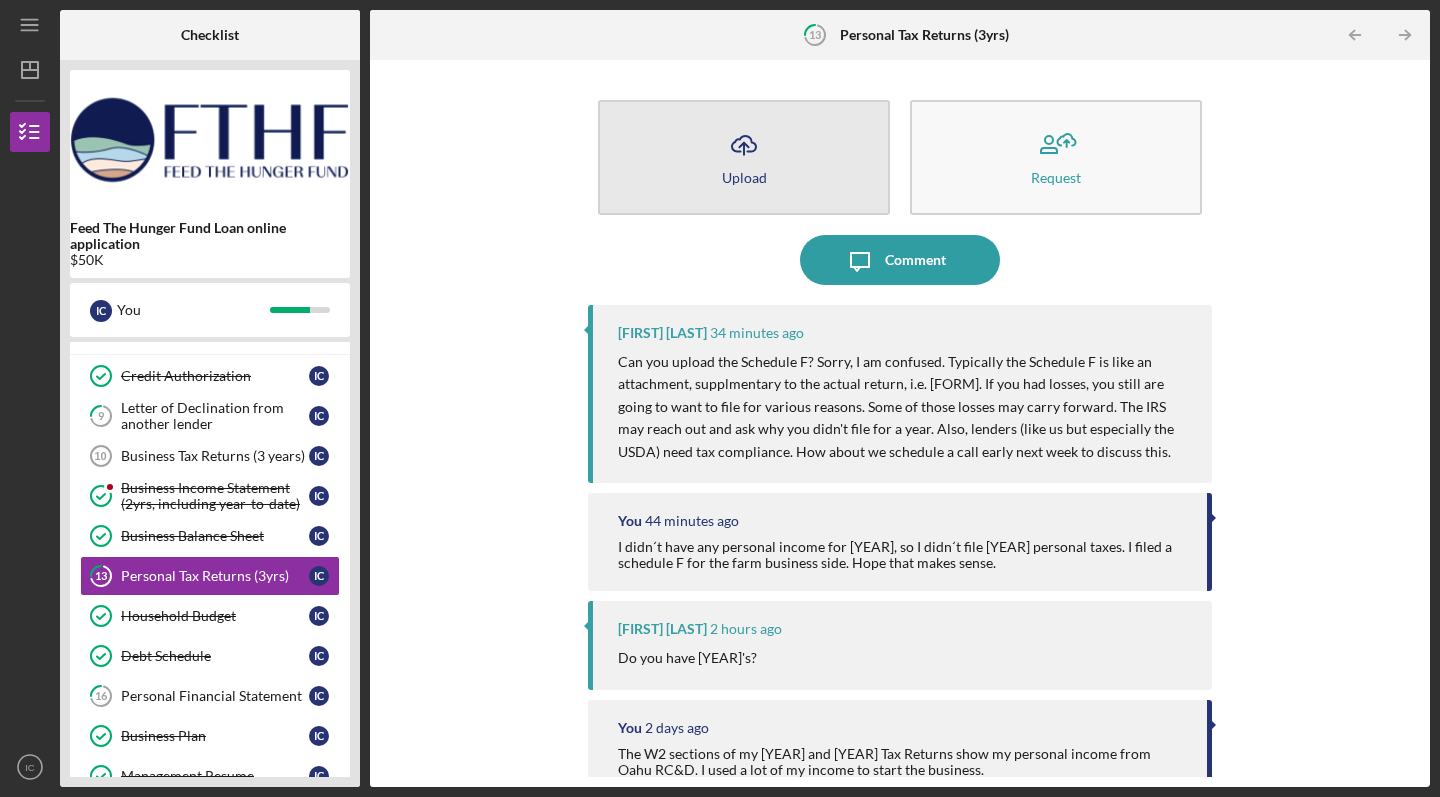 click on "Icon/Upload" 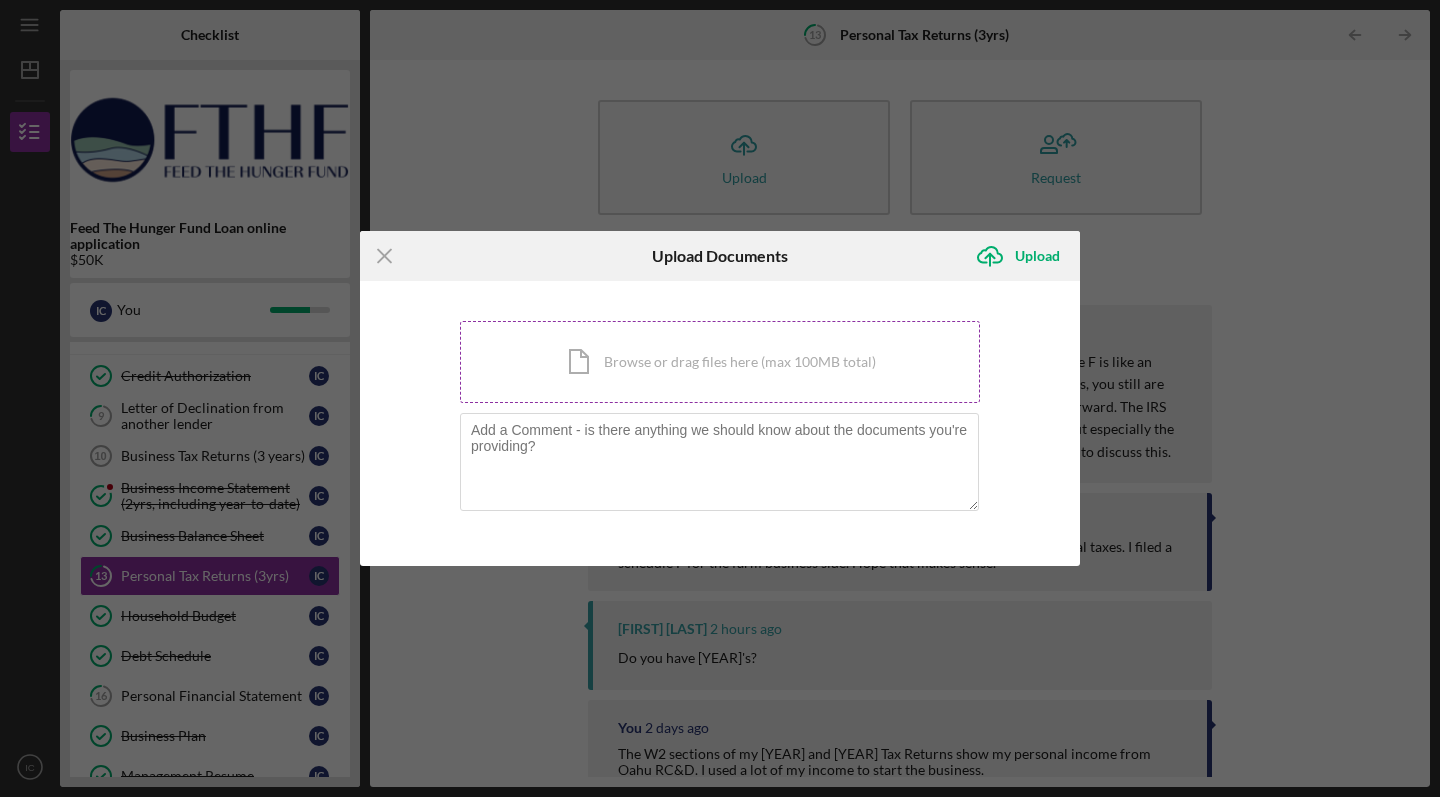 click on "Icon/Document Browse or drag files here (max 100MB total) Tap to choose files or take a photo" at bounding box center [720, 362] 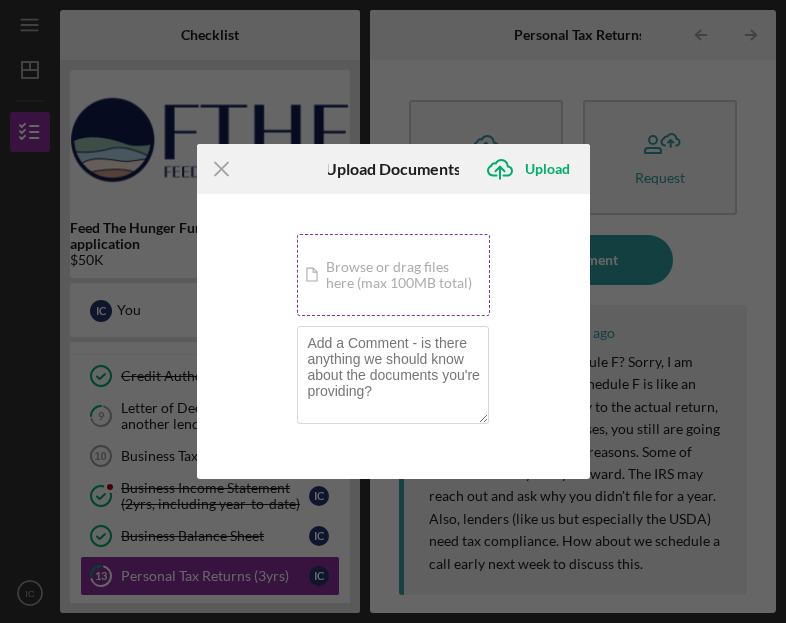click on "Icon/Document Browse or drag files here (max 100MB total) Tap to choose files or take a photo" at bounding box center [393, 275] 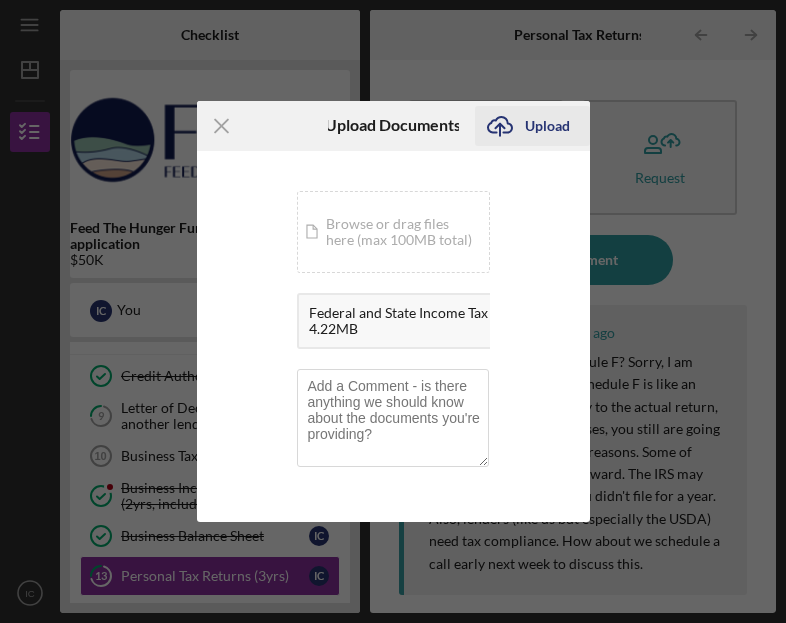 click on "Upload" at bounding box center (547, 126) 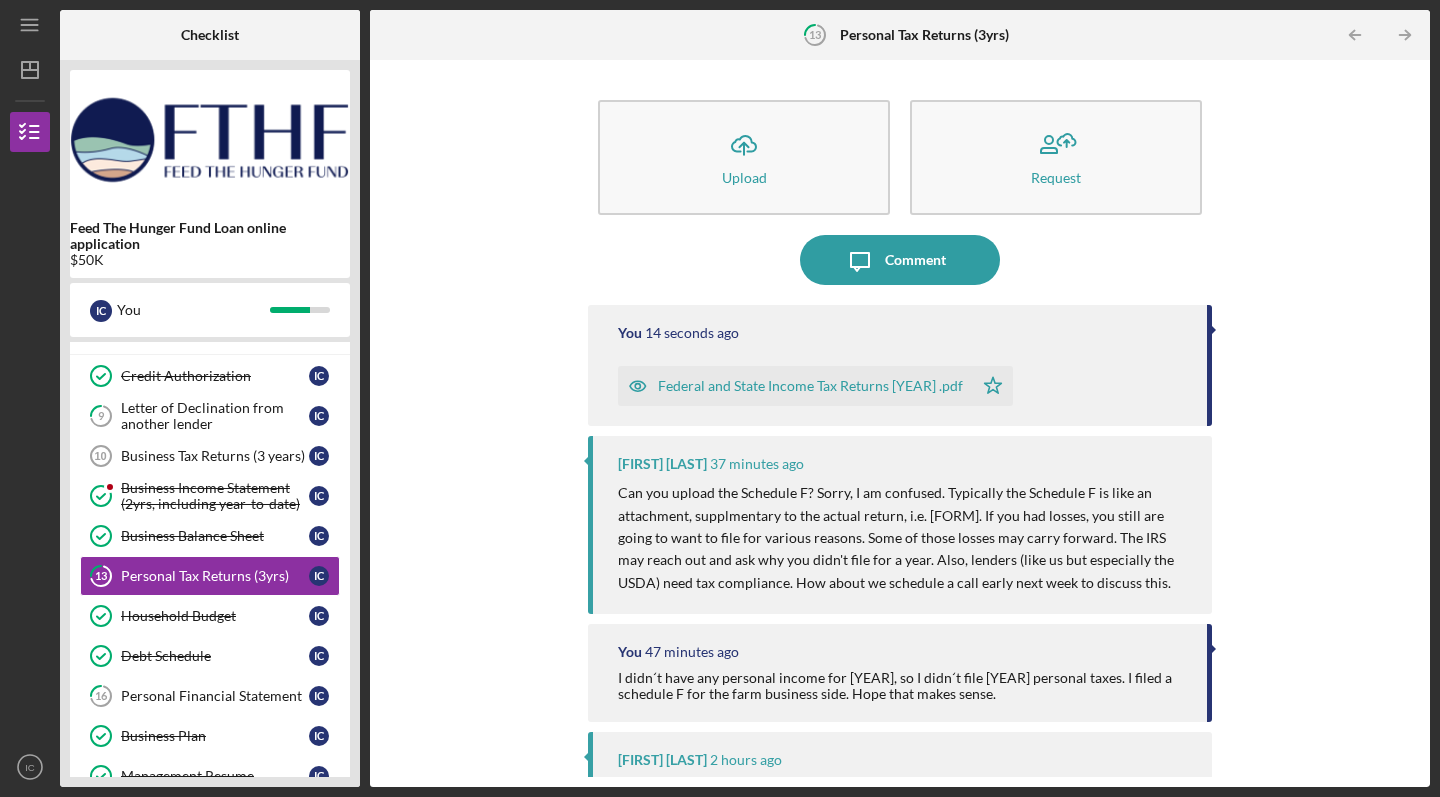 scroll, scrollTop: 0, scrollLeft: 0, axis: both 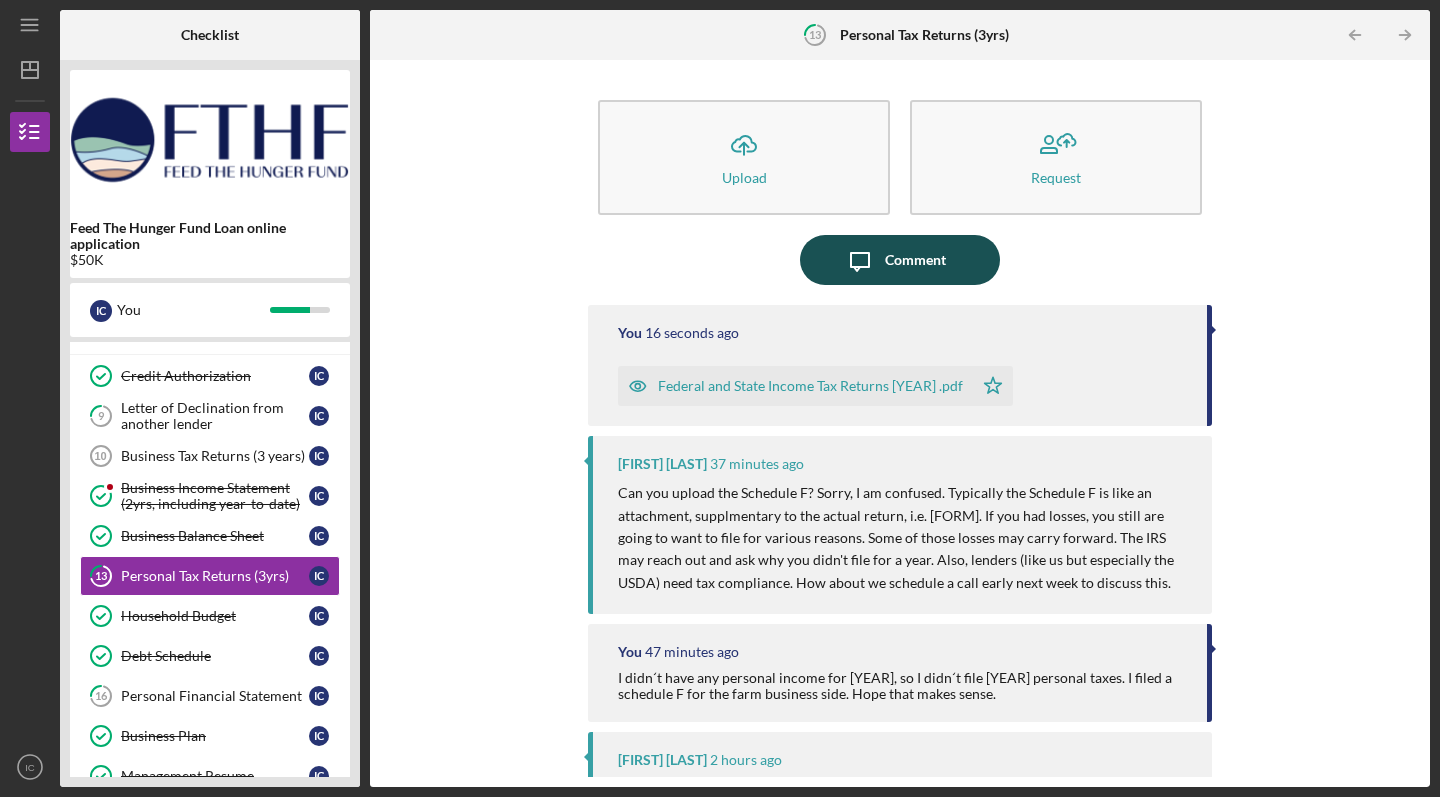 click on "Comment" at bounding box center [915, 260] 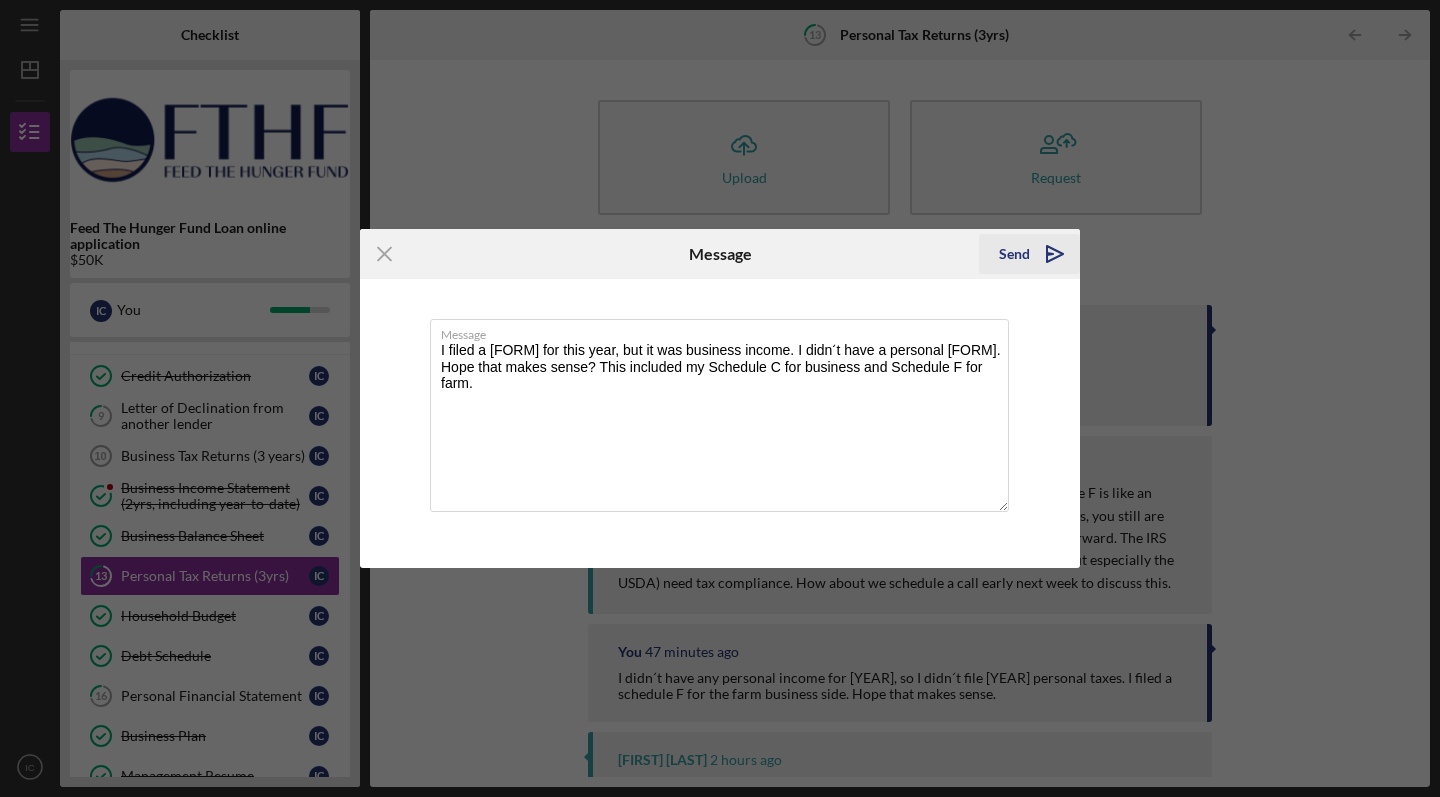 type on "I filed a [FORM] for this year, but it was business income. I didnʻt have a personal [FORM]. Hope that makes sense? This included my Schedule C for business and Schedule F for farm." 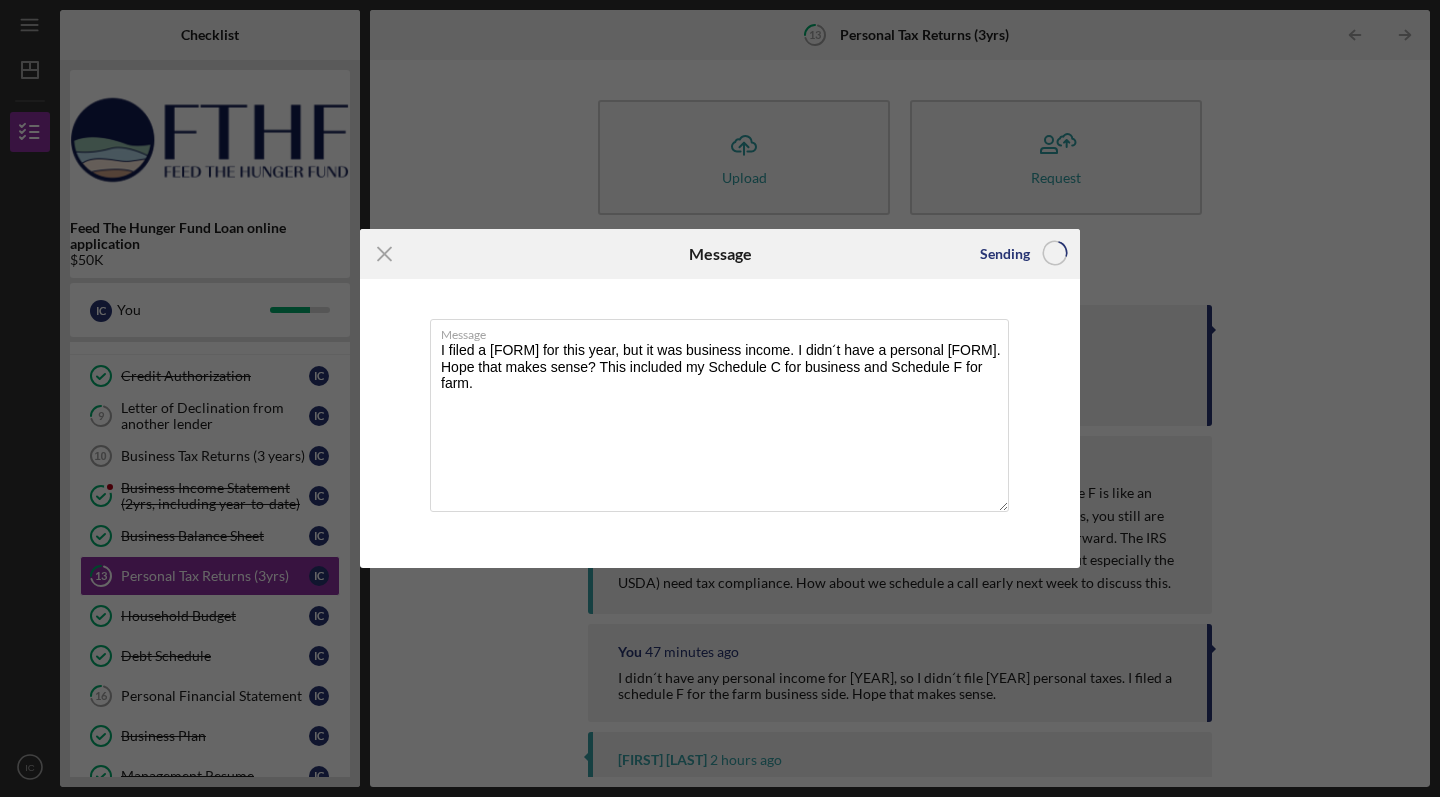 type 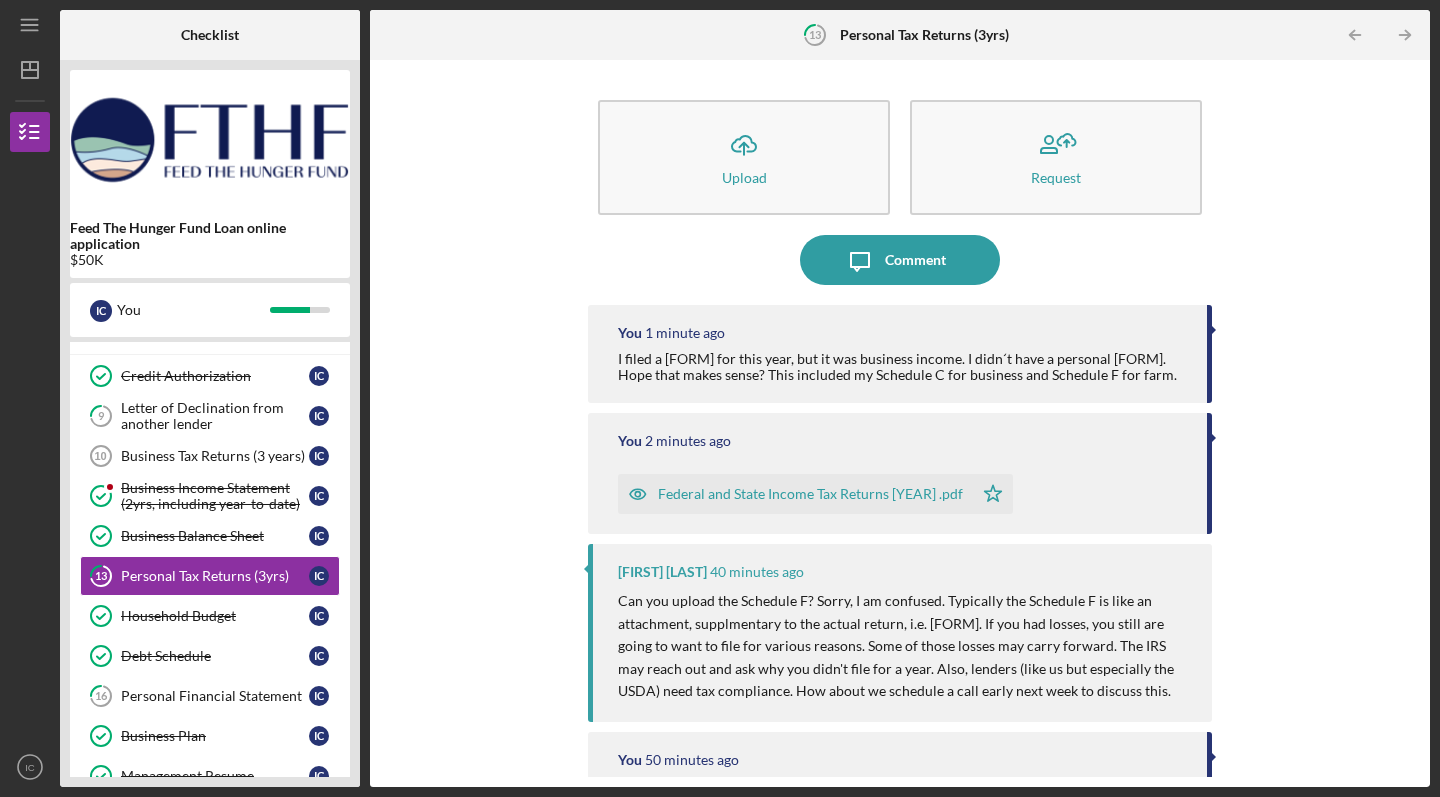 scroll, scrollTop: 0, scrollLeft: 0, axis: both 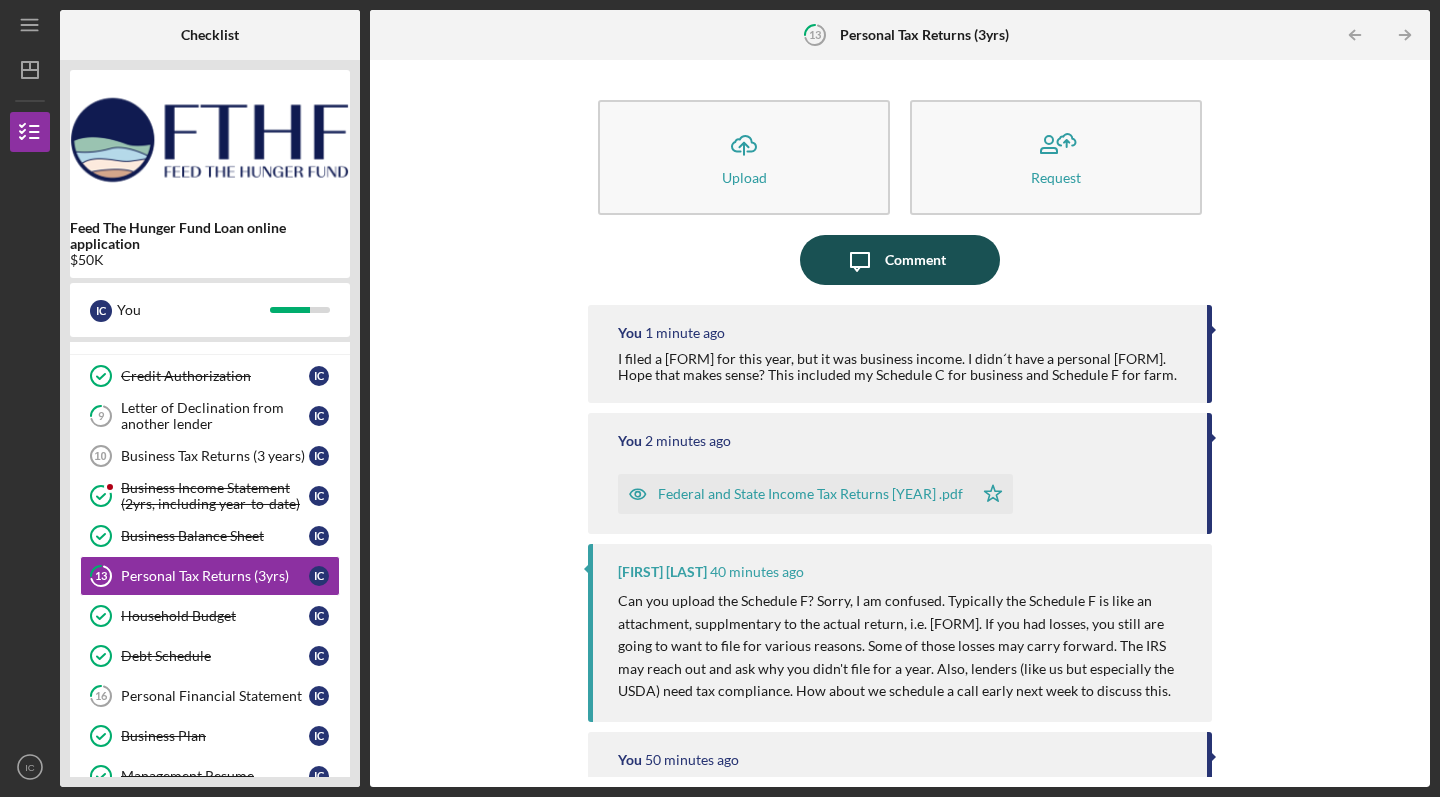 click on "Icon/Message" 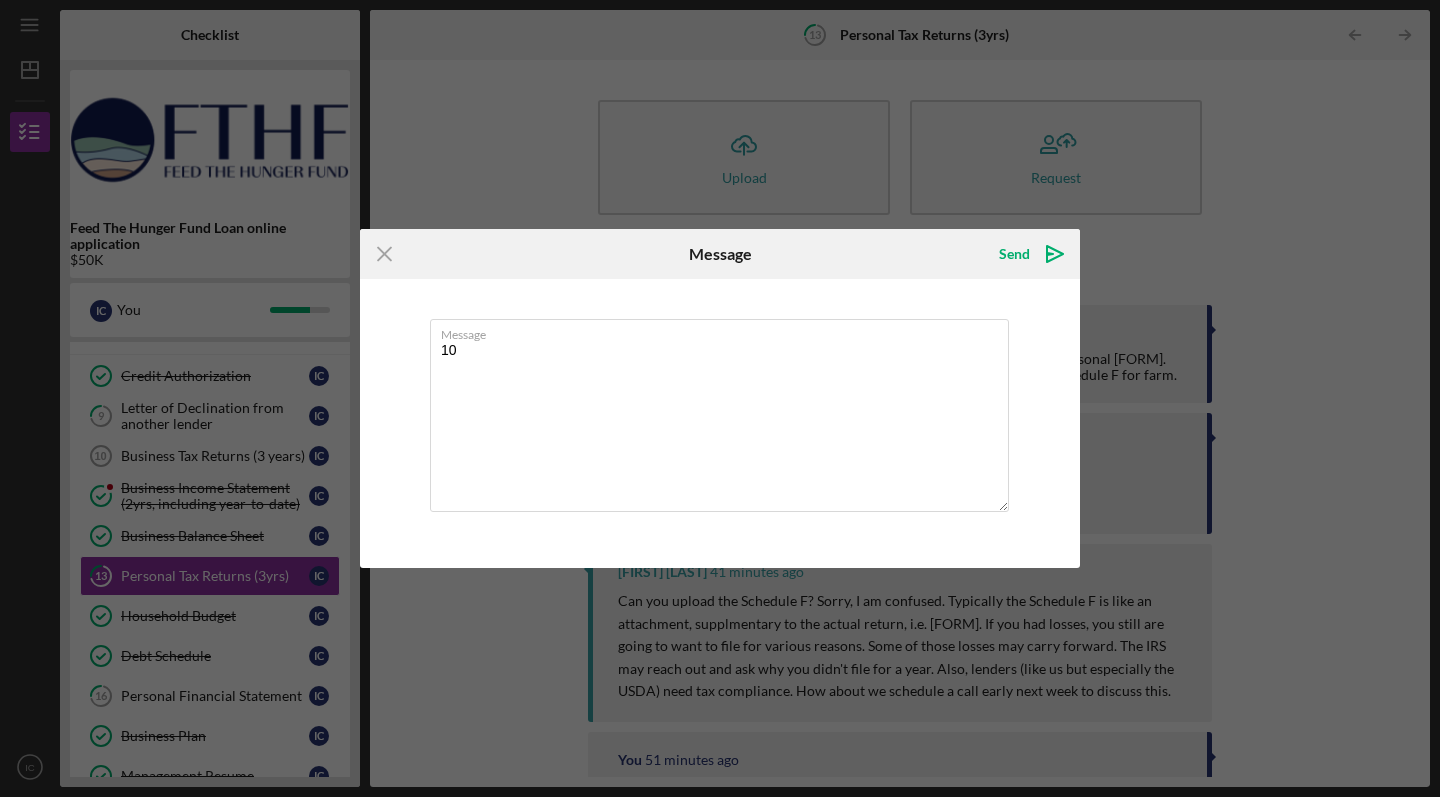 type on "1" 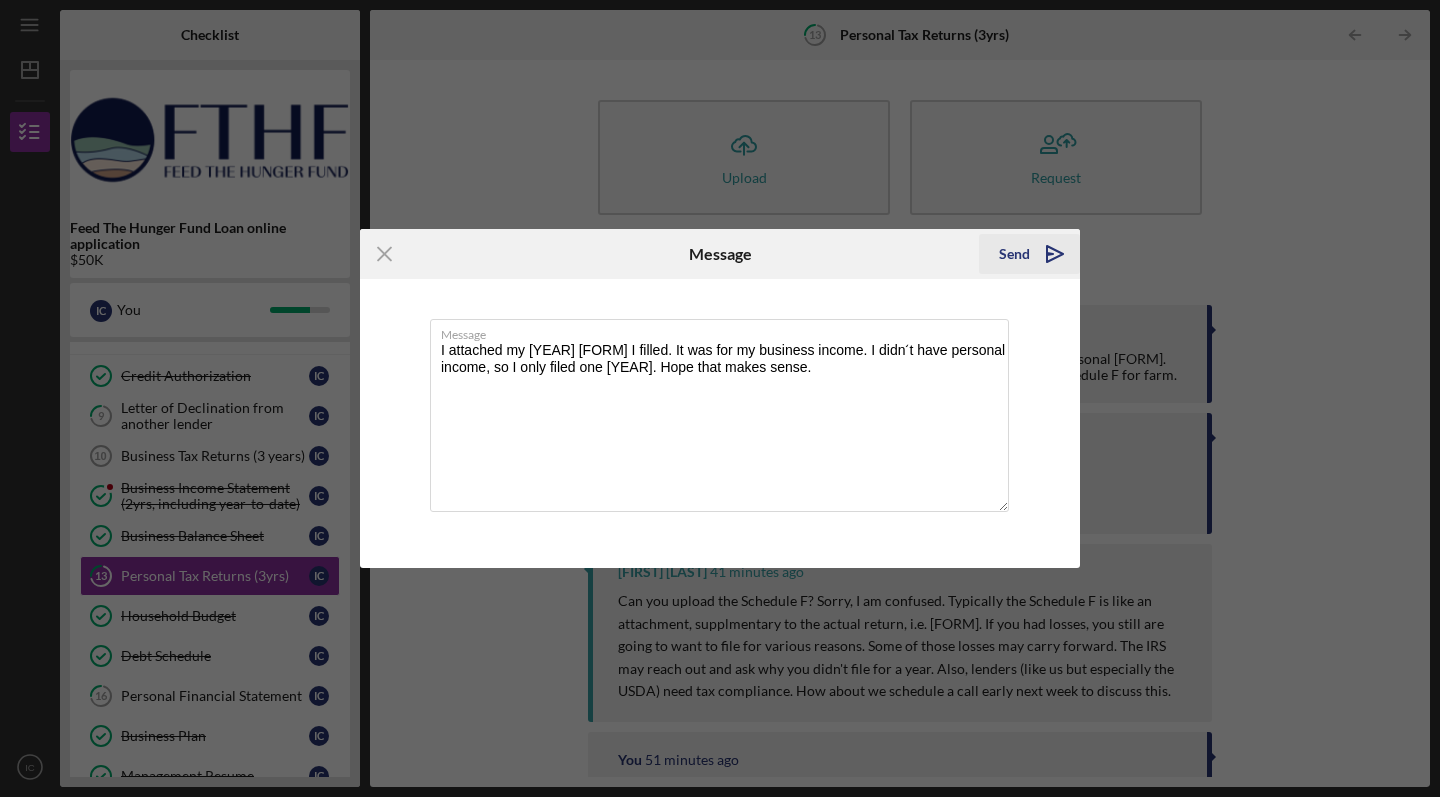 type on "I attached my [YEAR] [FORM] I filled. It was for my business income. I didnʻt have personal income, so I only filed one [YEAR]. Hope that makes sense." 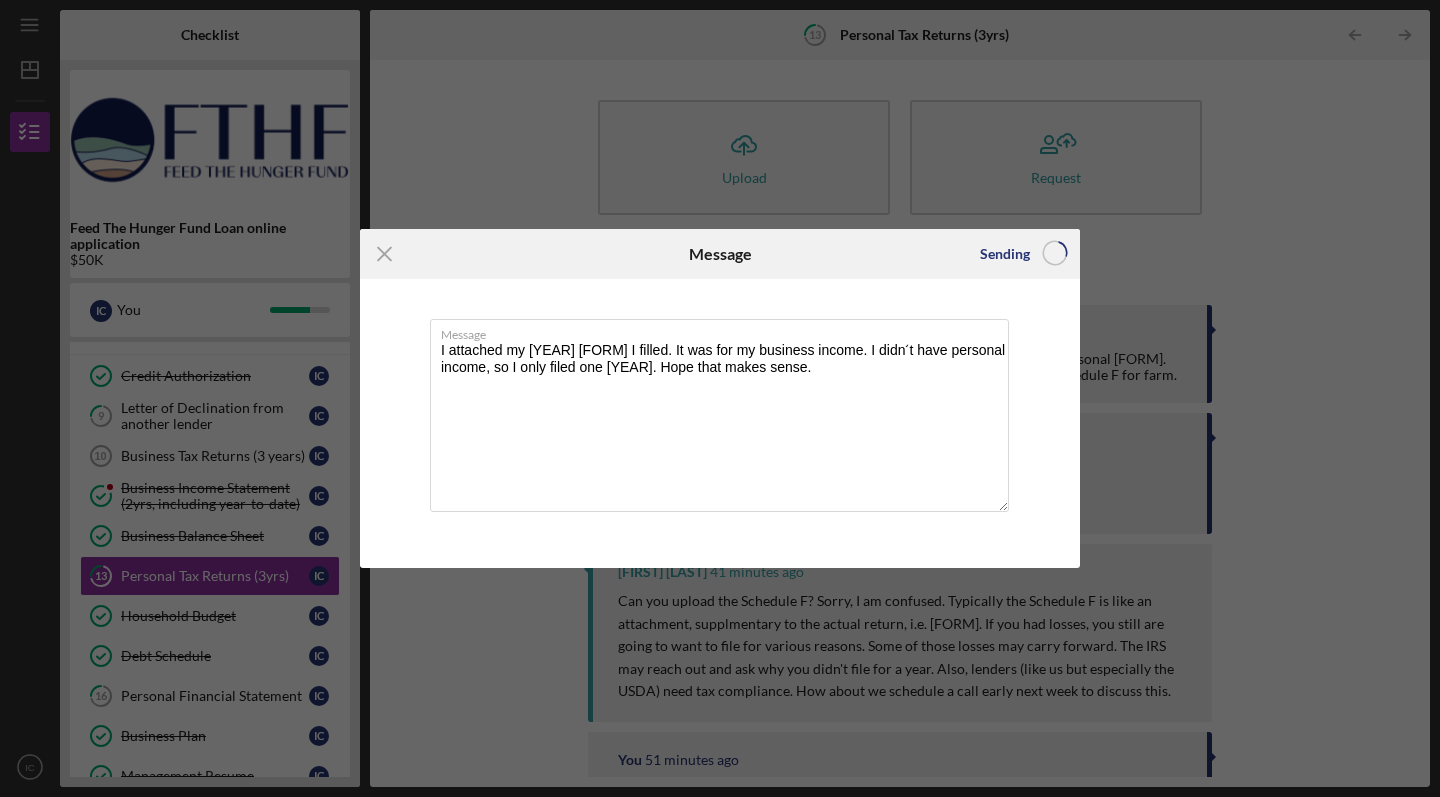 type 